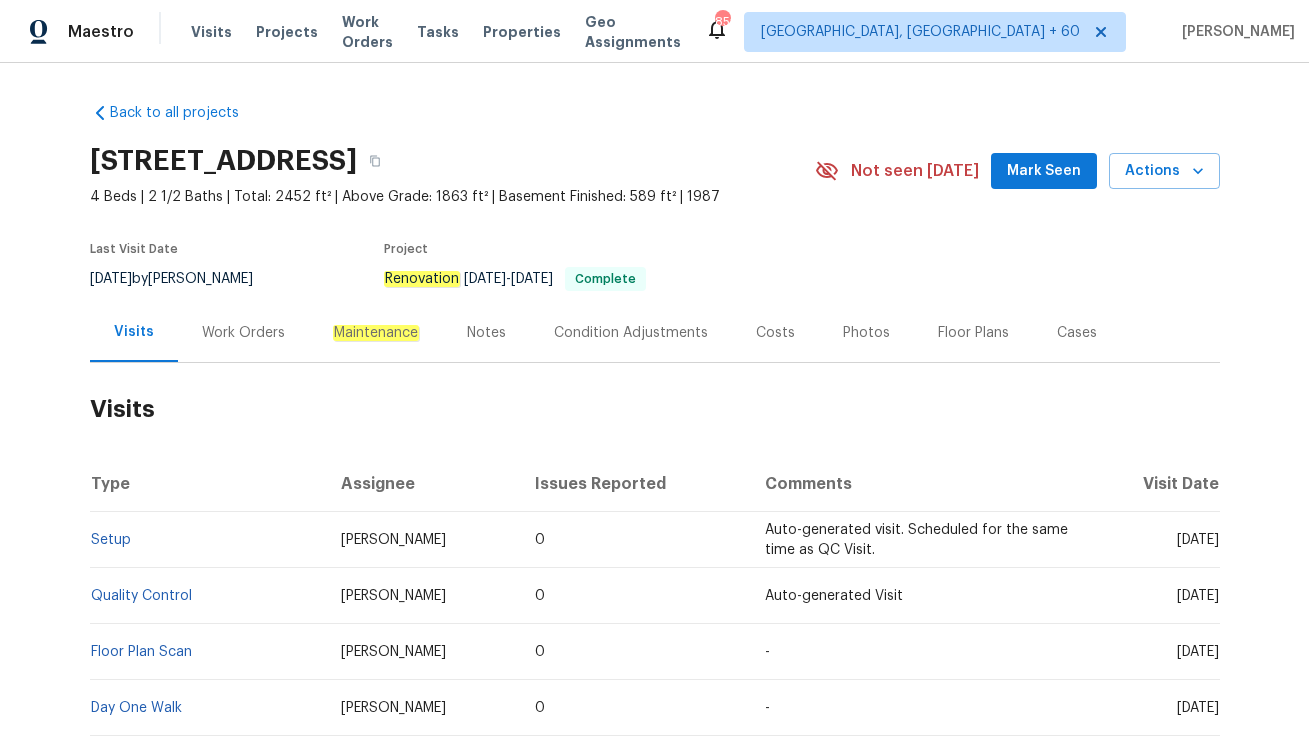 scroll, scrollTop: 0, scrollLeft: 0, axis: both 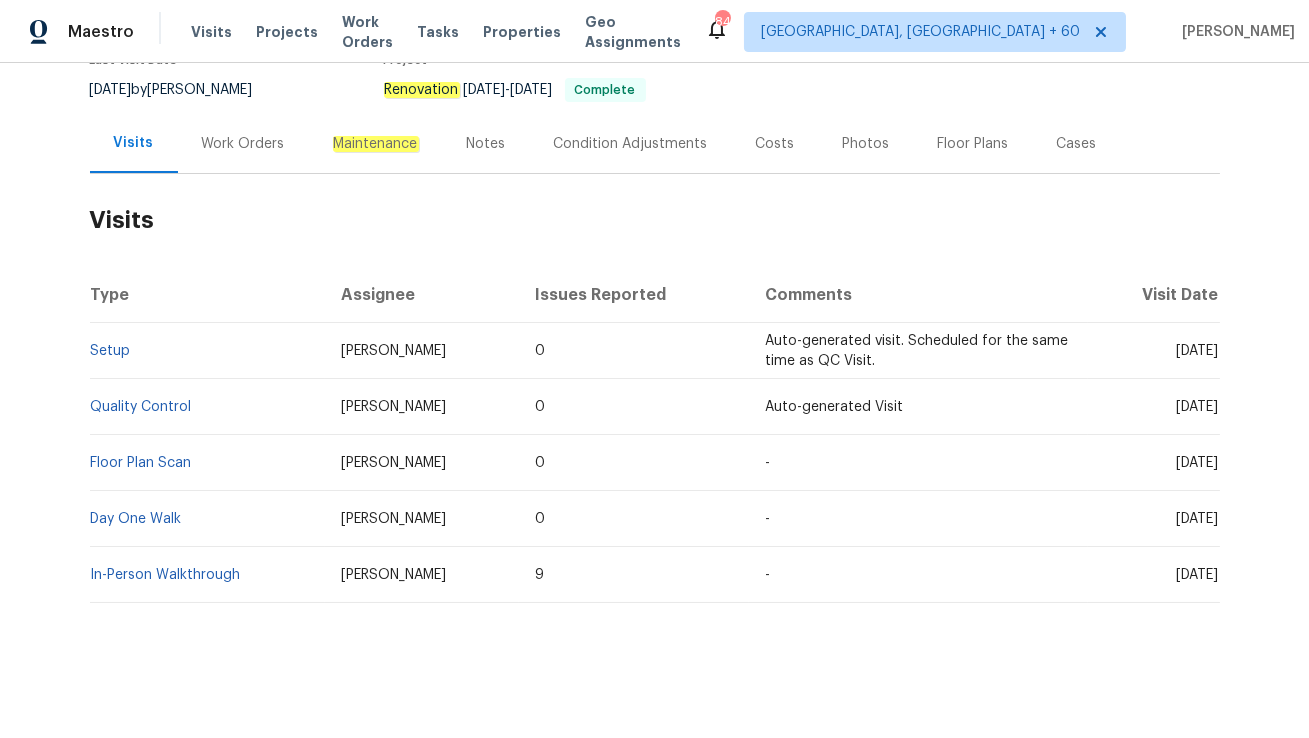 click on "Work Orders" at bounding box center [243, 144] 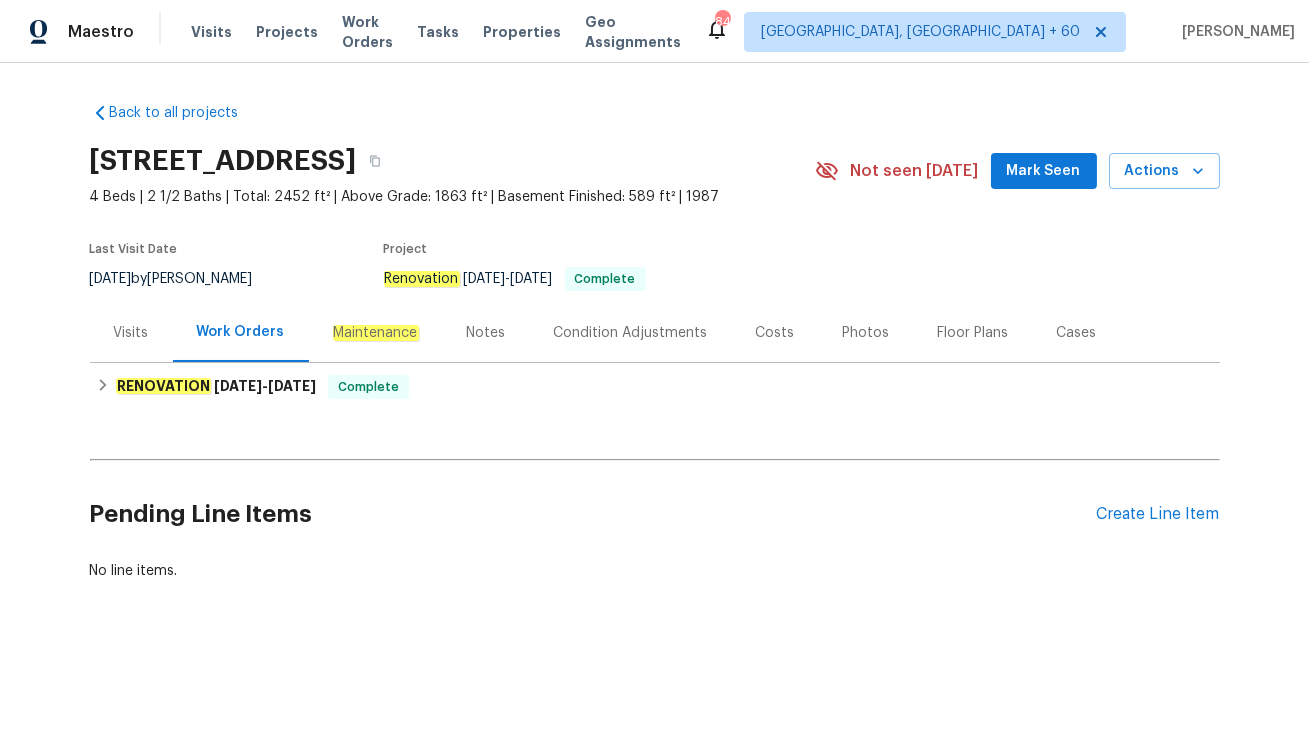 scroll, scrollTop: 0, scrollLeft: 0, axis: both 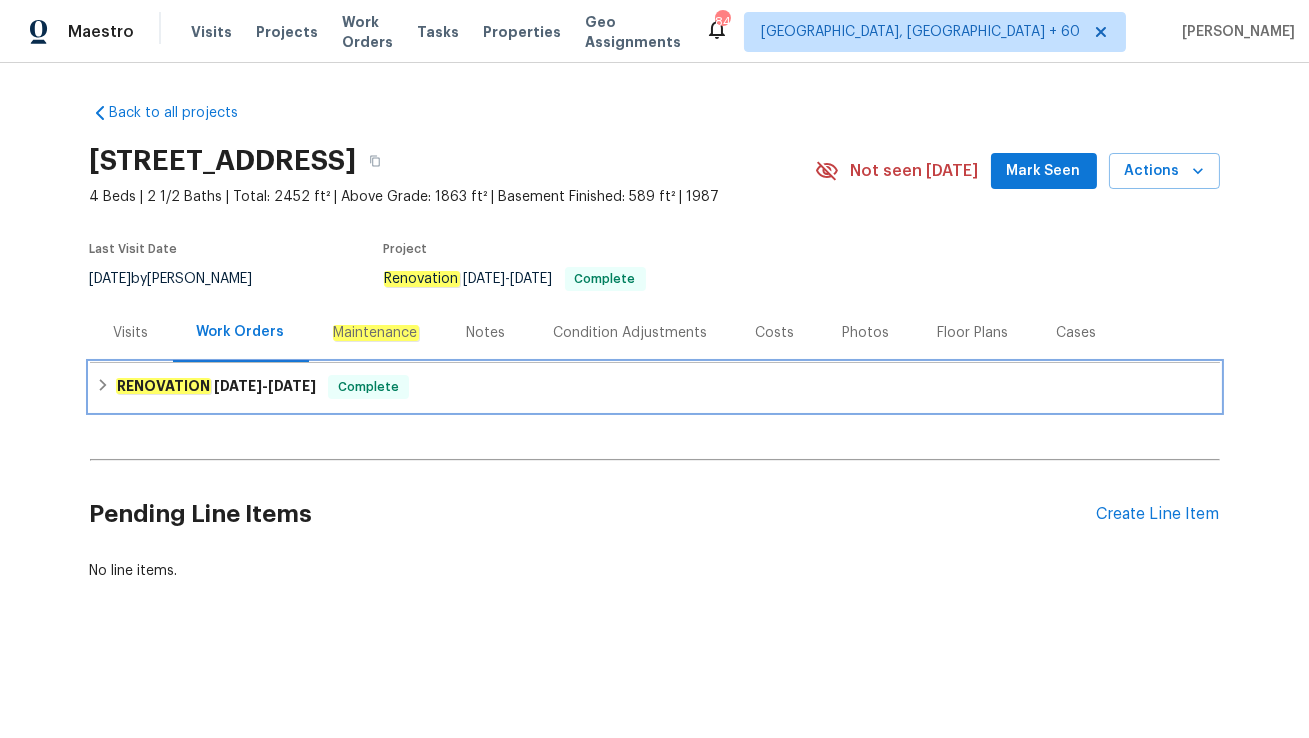 click on "6/21/25" at bounding box center (292, 386) 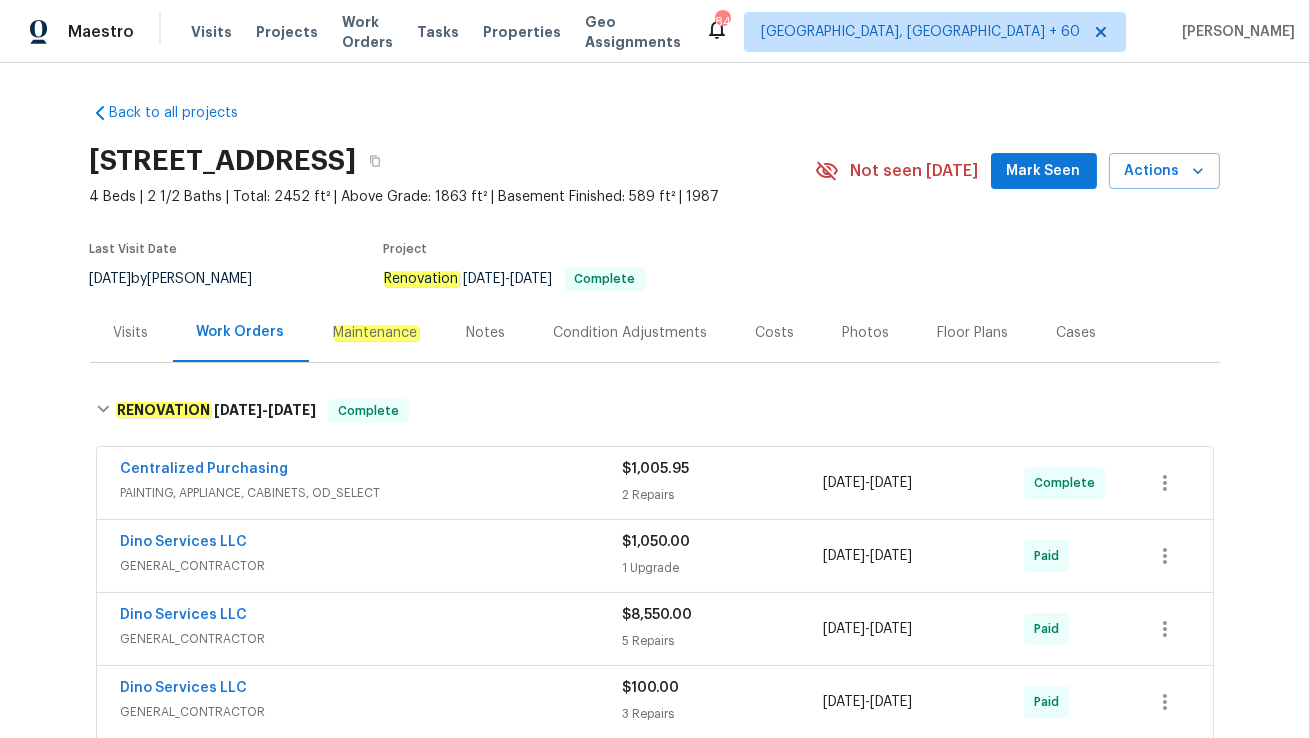 click on "Cases" at bounding box center [1077, 333] 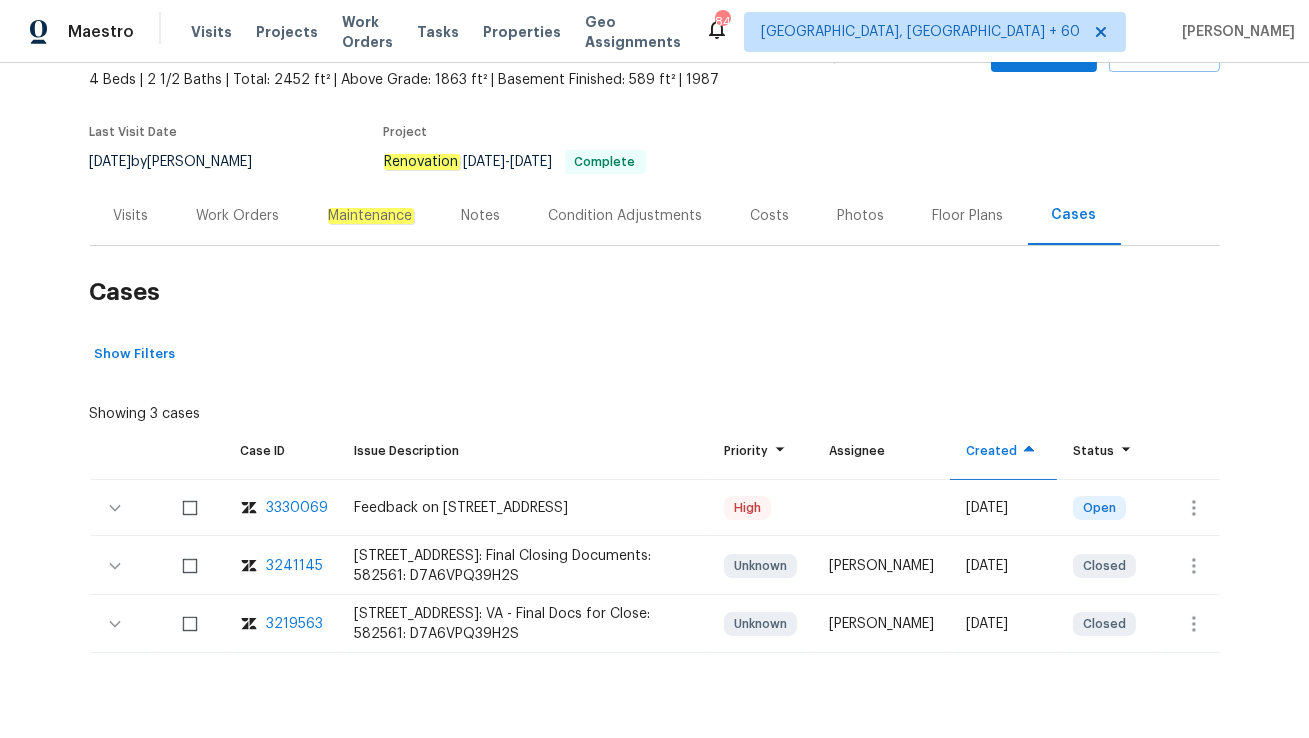 scroll, scrollTop: 149, scrollLeft: 0, axis: vertical 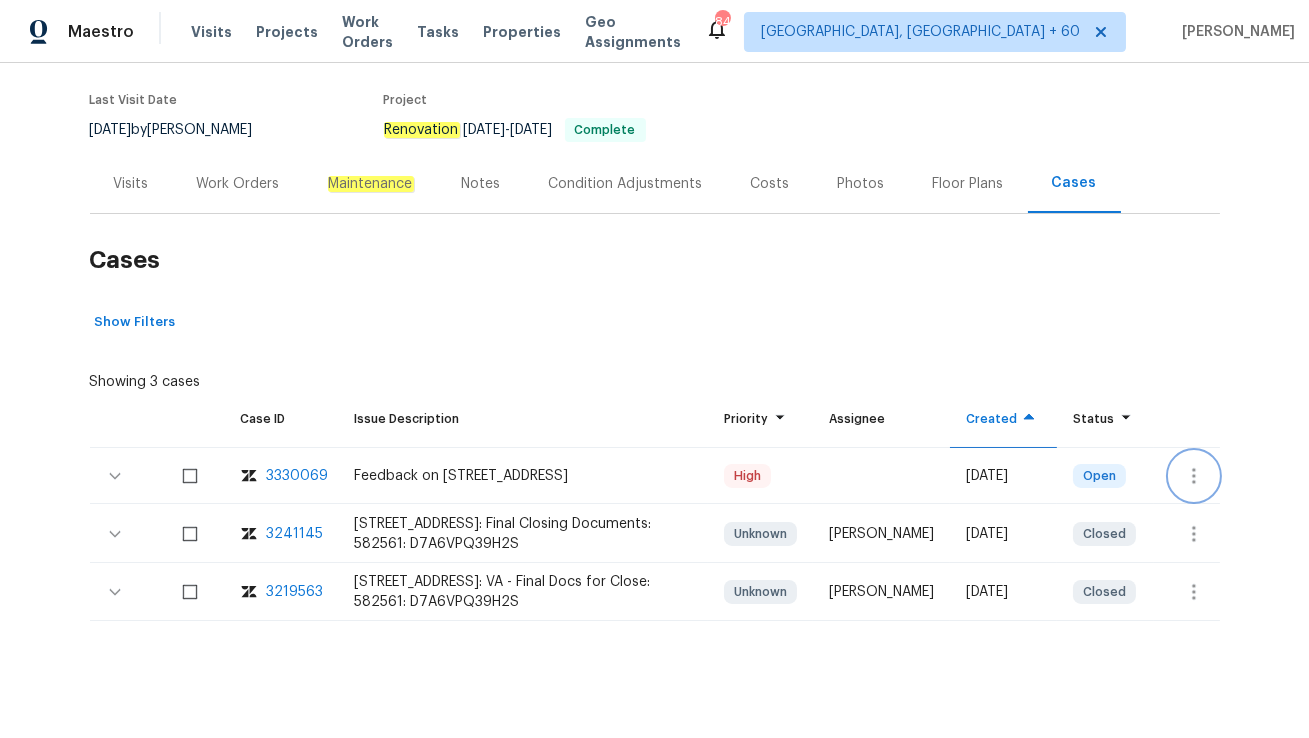 click 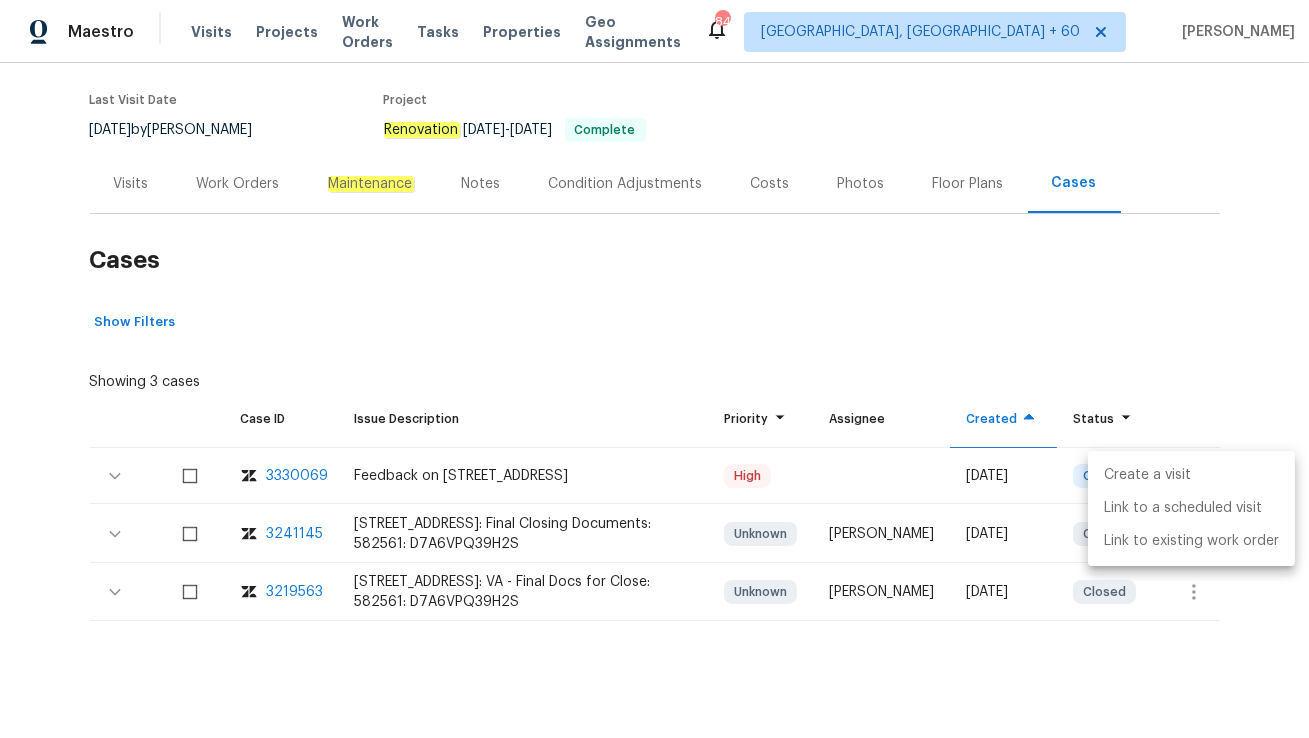 click on "Create a visit" at bounding box center (1191, 475) 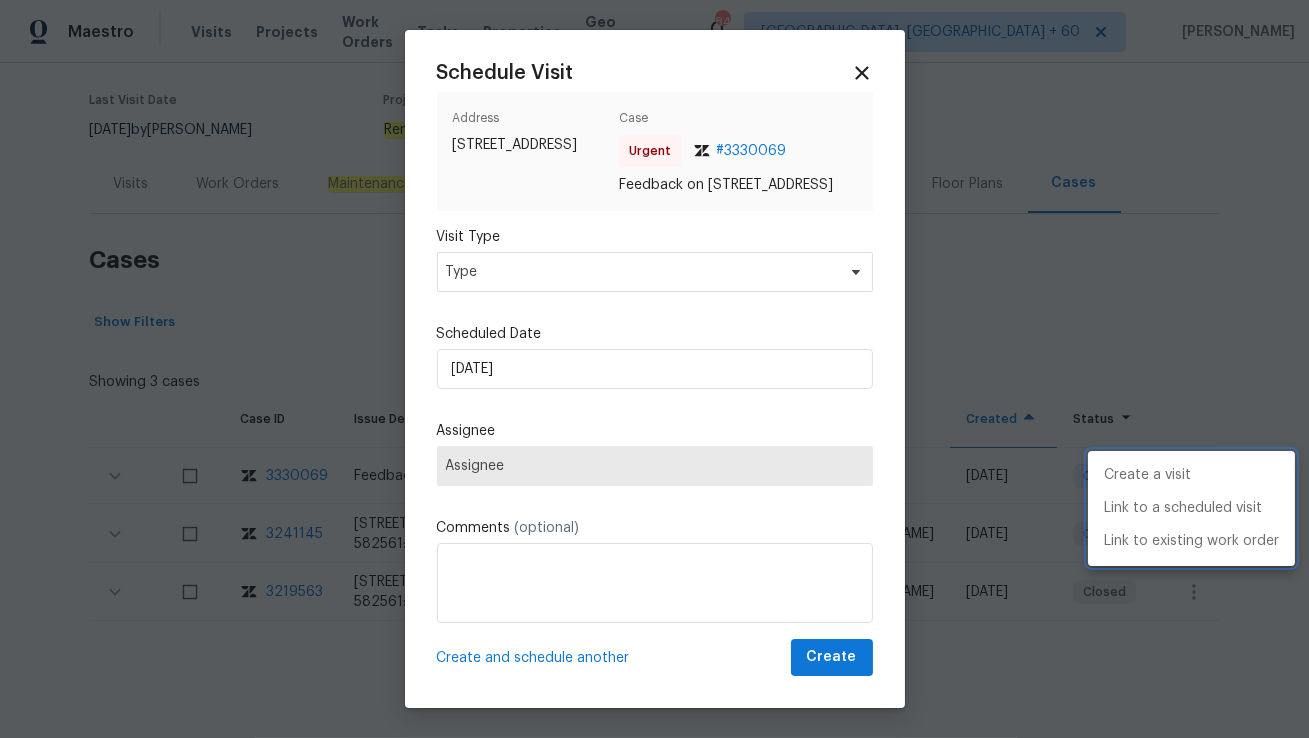 click at bounding box center (654, 369) 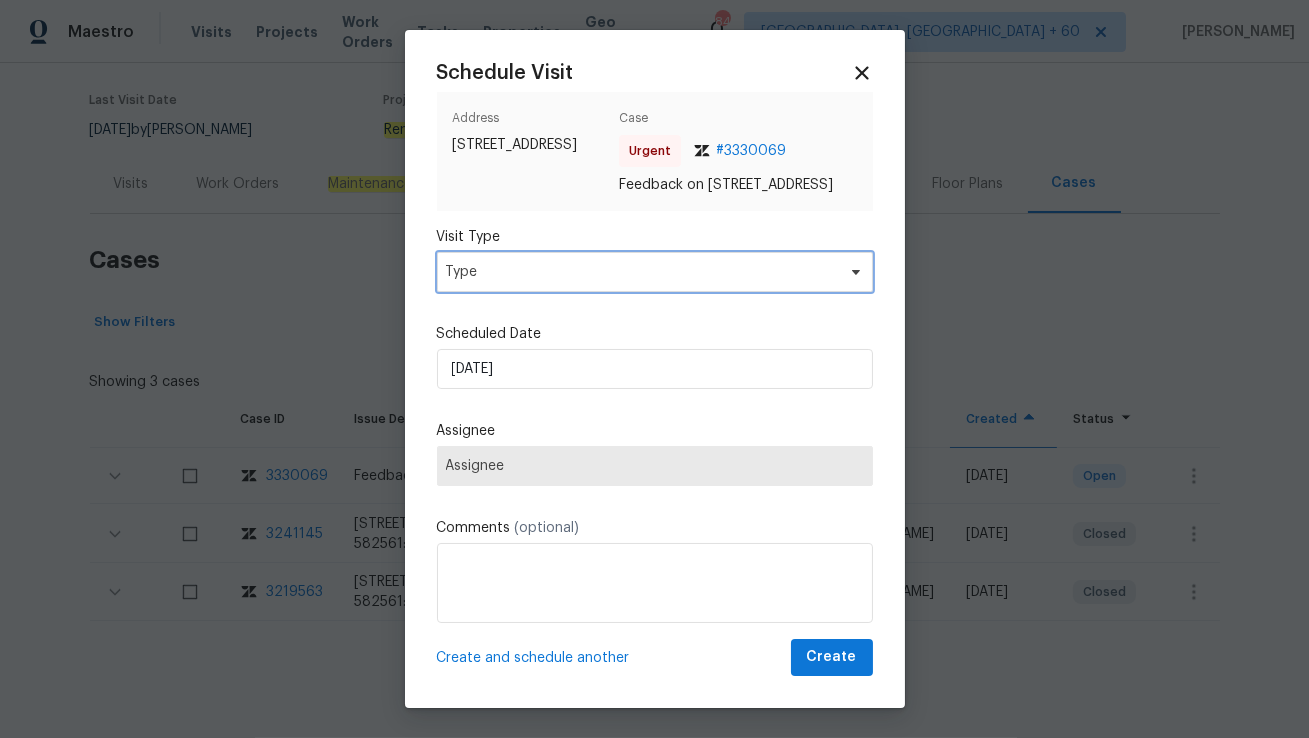 click on "Type" at bounding box center [640, 272] 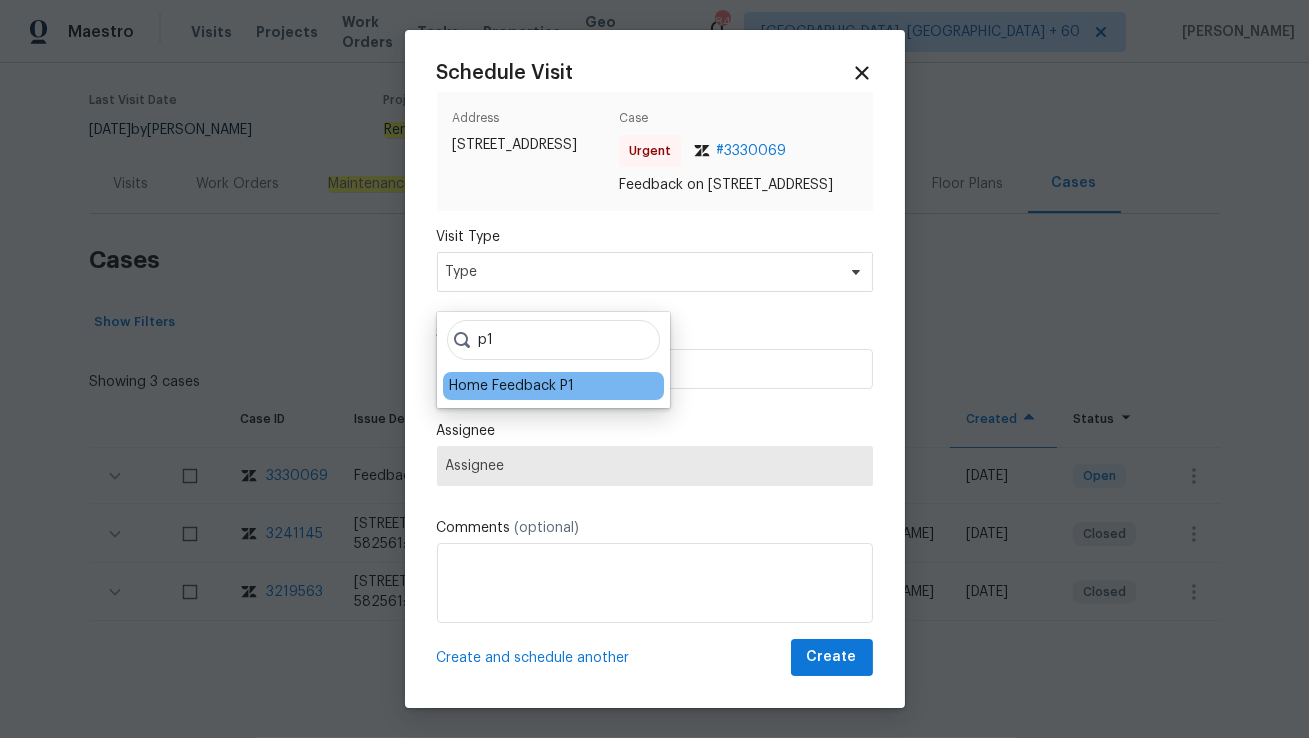 type on "p1" 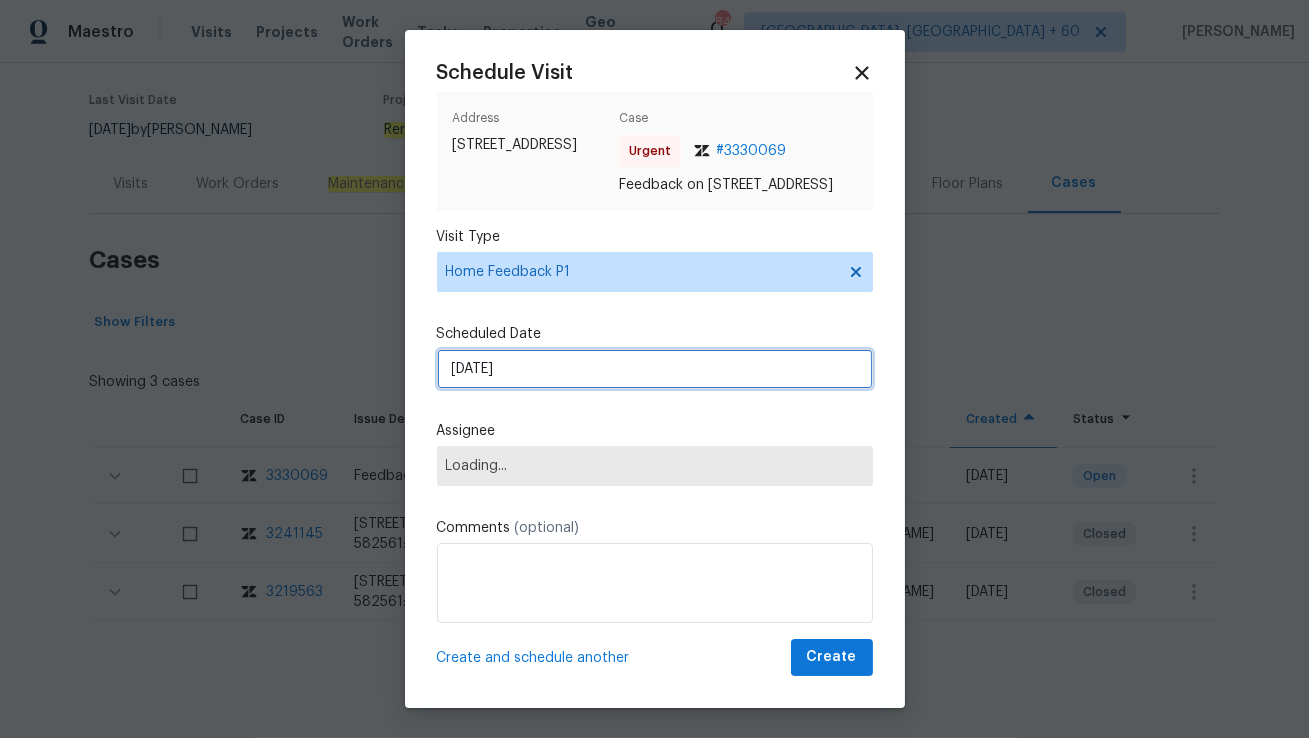 click on "14/07/2025" at bounding box center [655, 369] 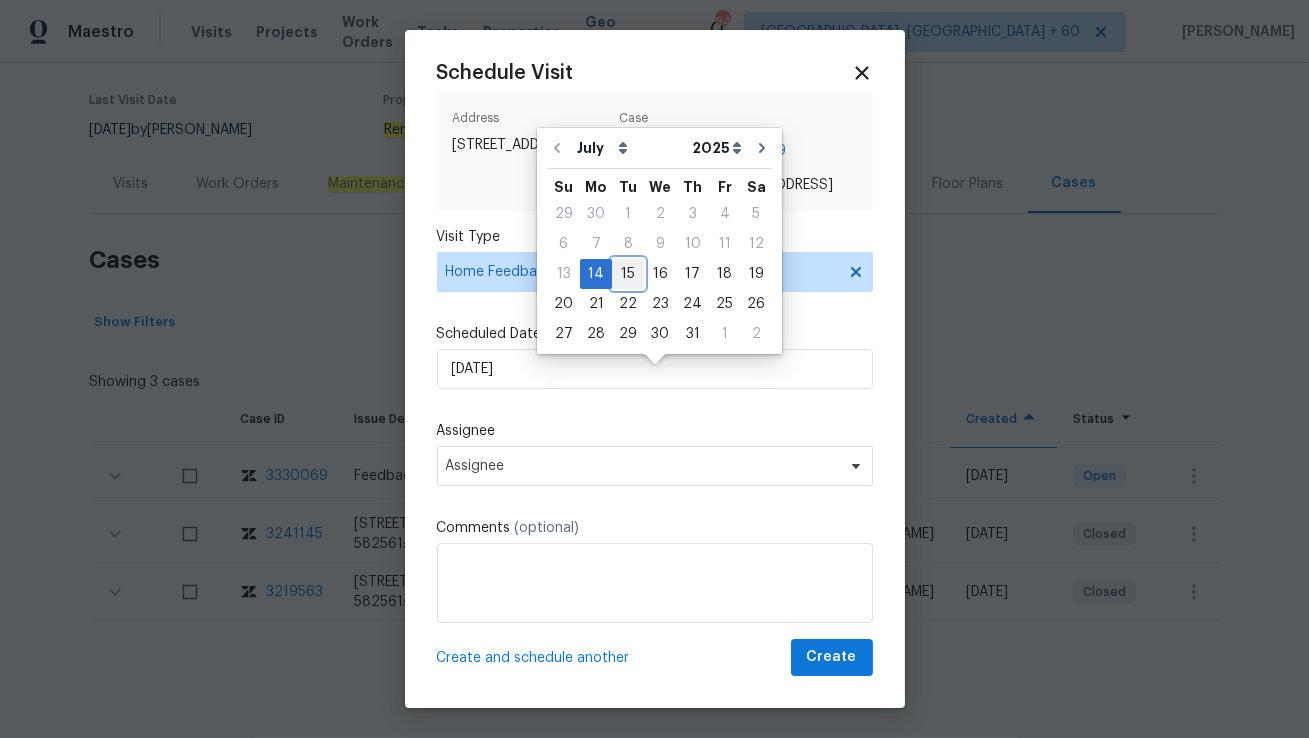 click on "15" at bounding box center (628, 274) 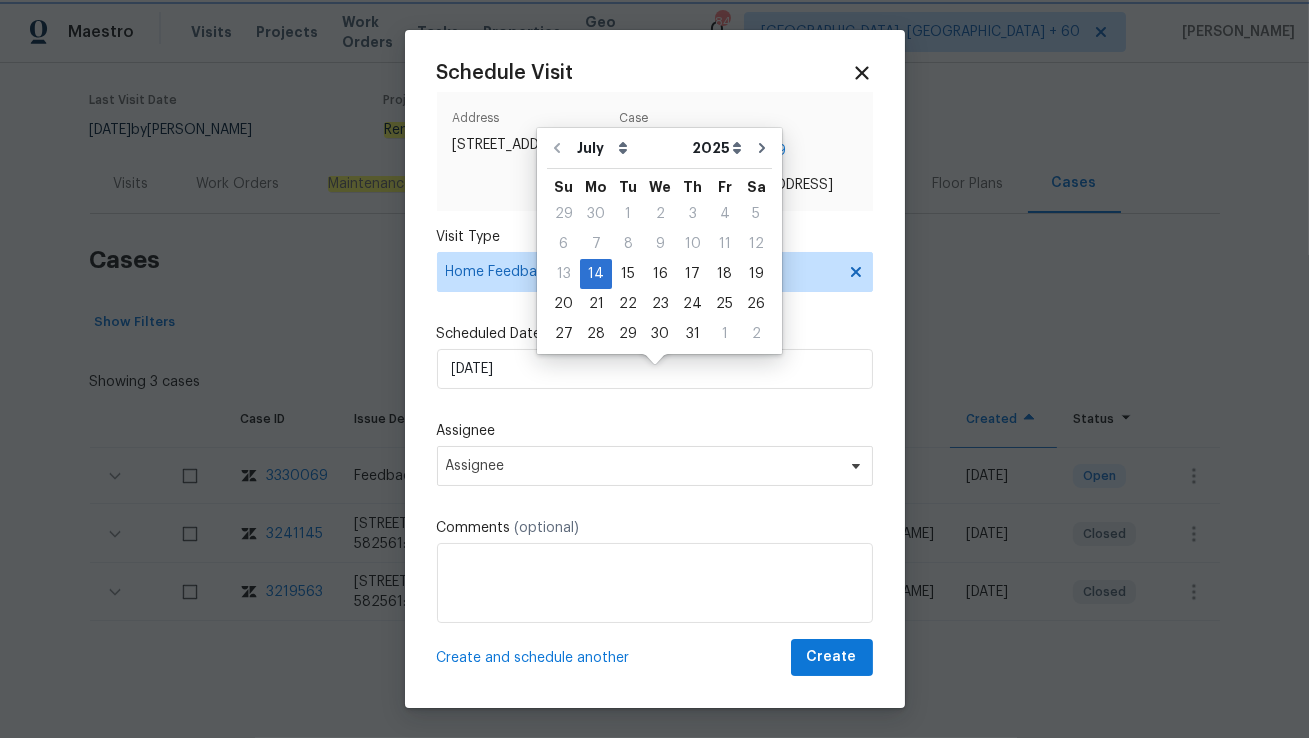type on "15/07/2025" 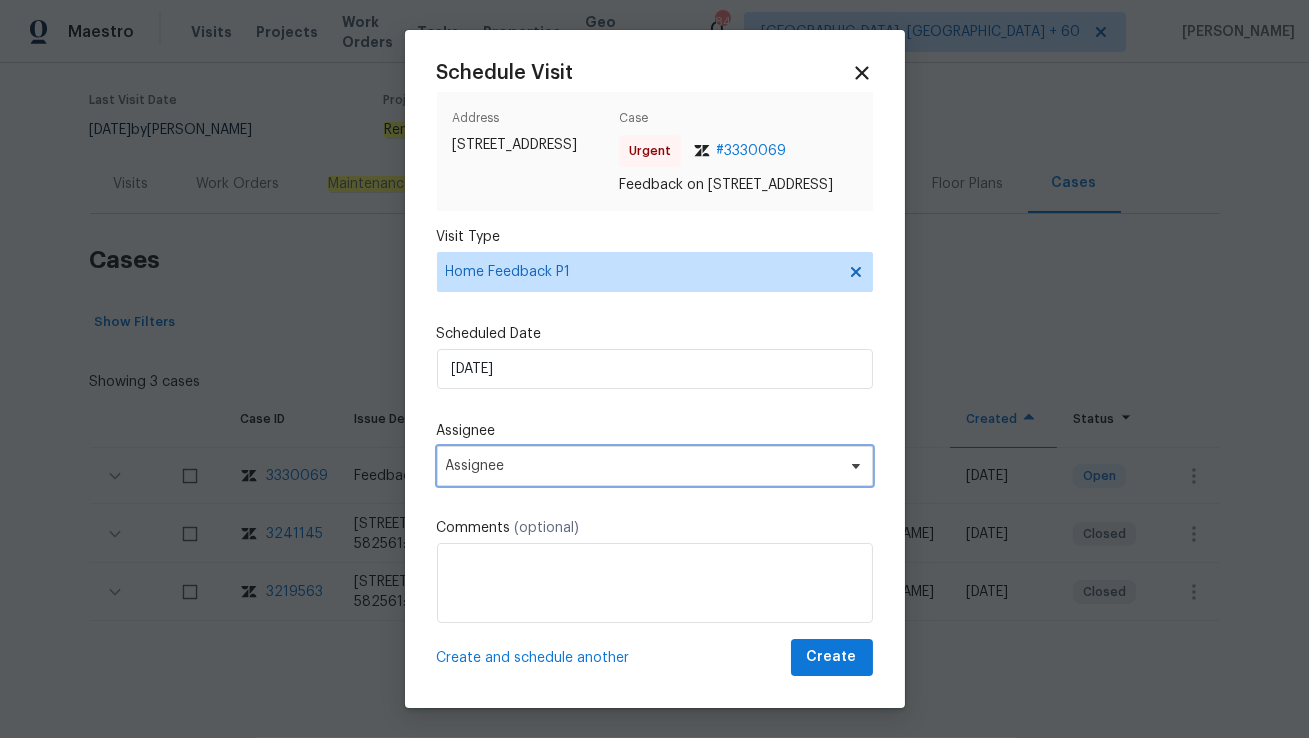 click on "Assignee" at bounding box center [642, 466] 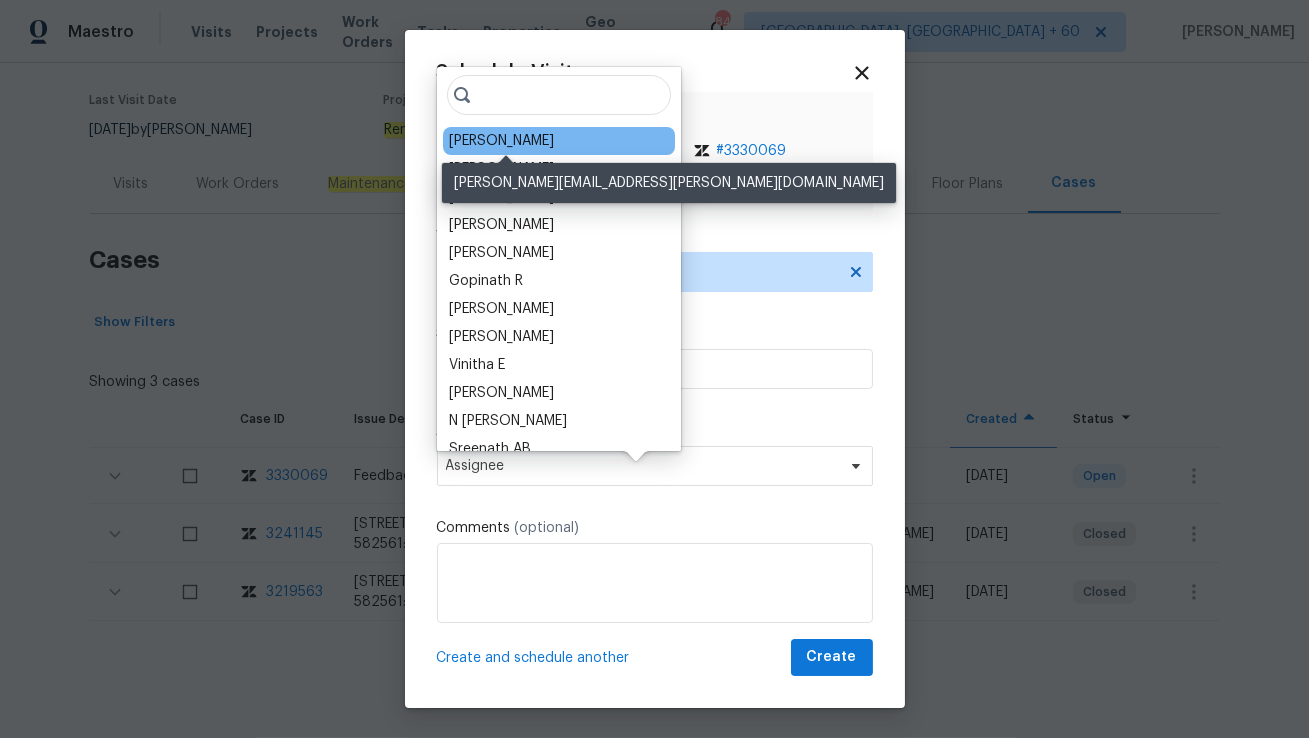 click on "Christopher Pace" at bounding box center (501, 141) 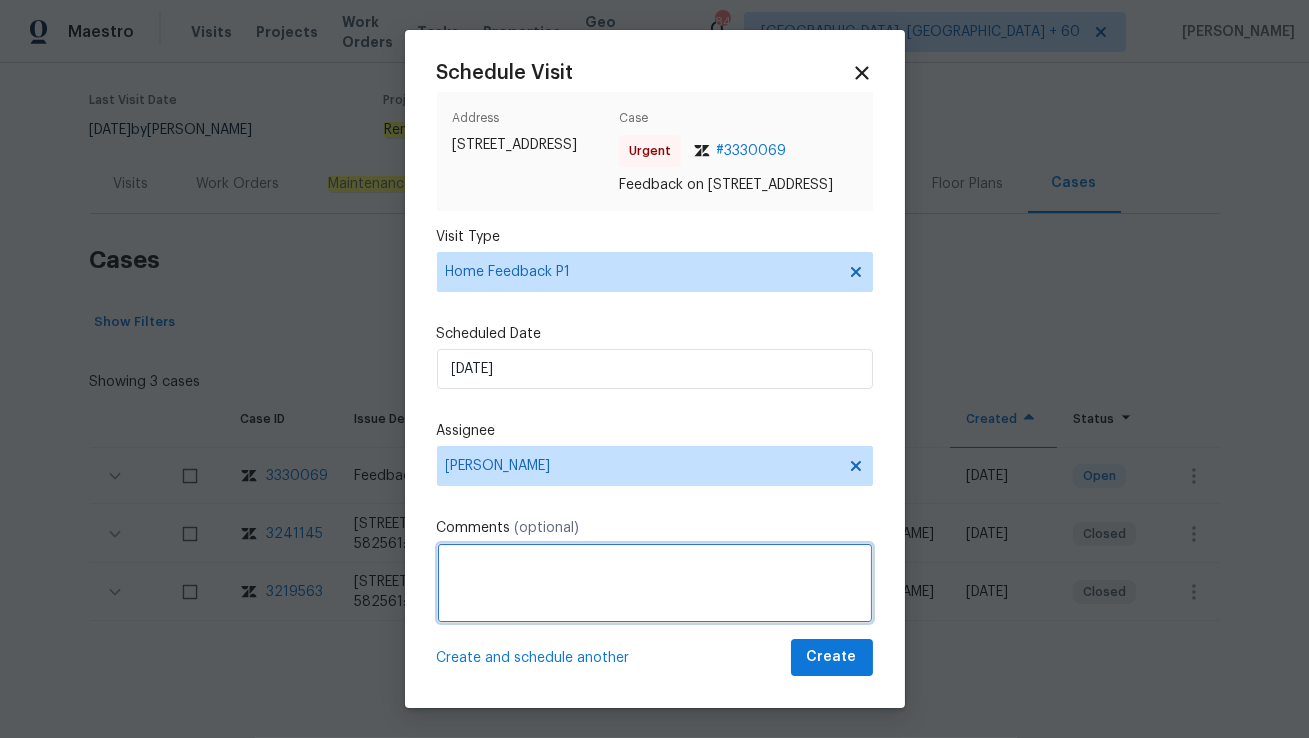 click at bounding box center [655, 583] 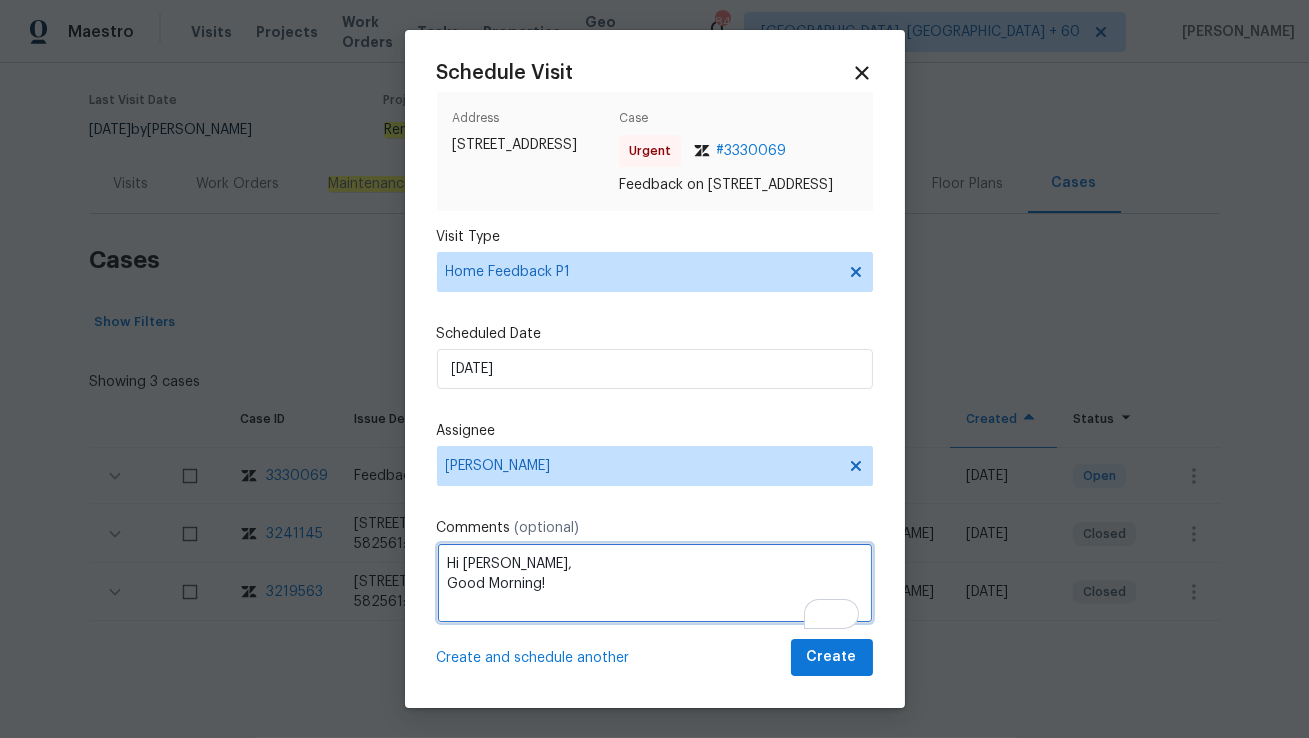 paste on "agent call to advise the keys from the lockbox are not working on the front door or the back door" 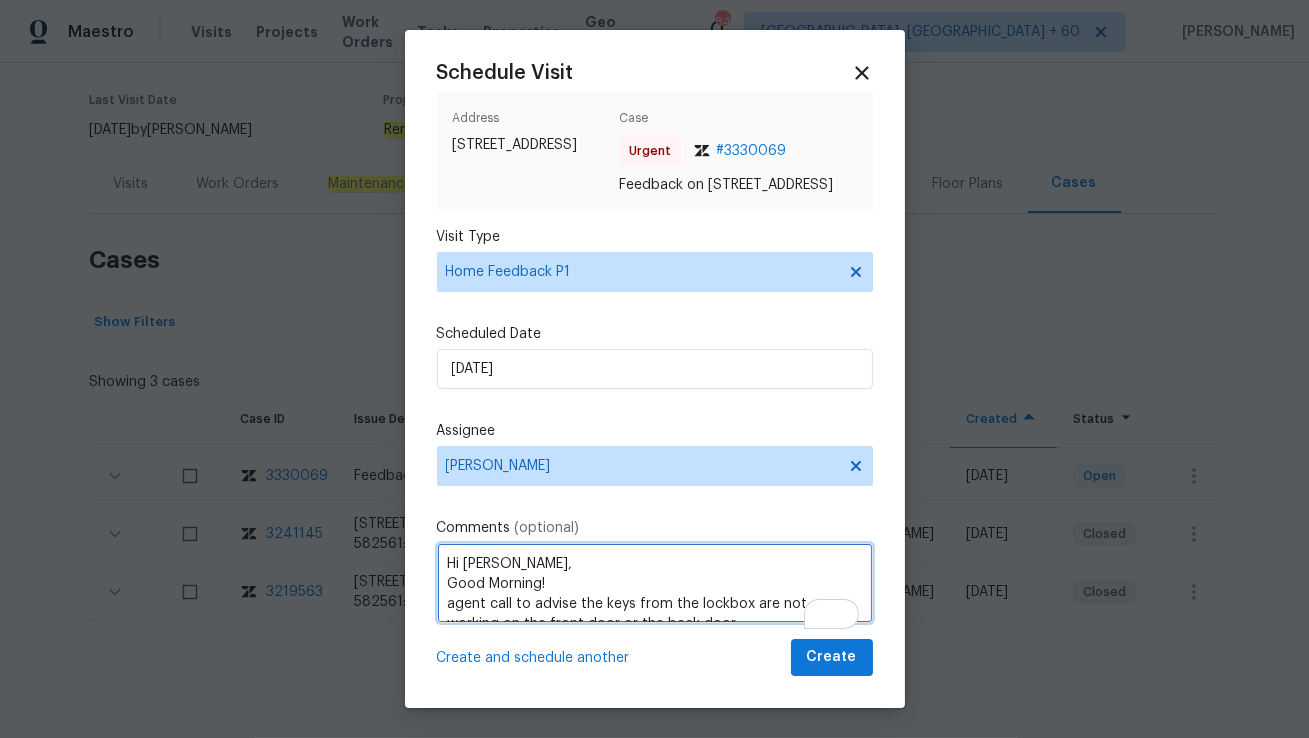 scroll, scrollTop: 9, scrollLeft: 0, axis: vertical 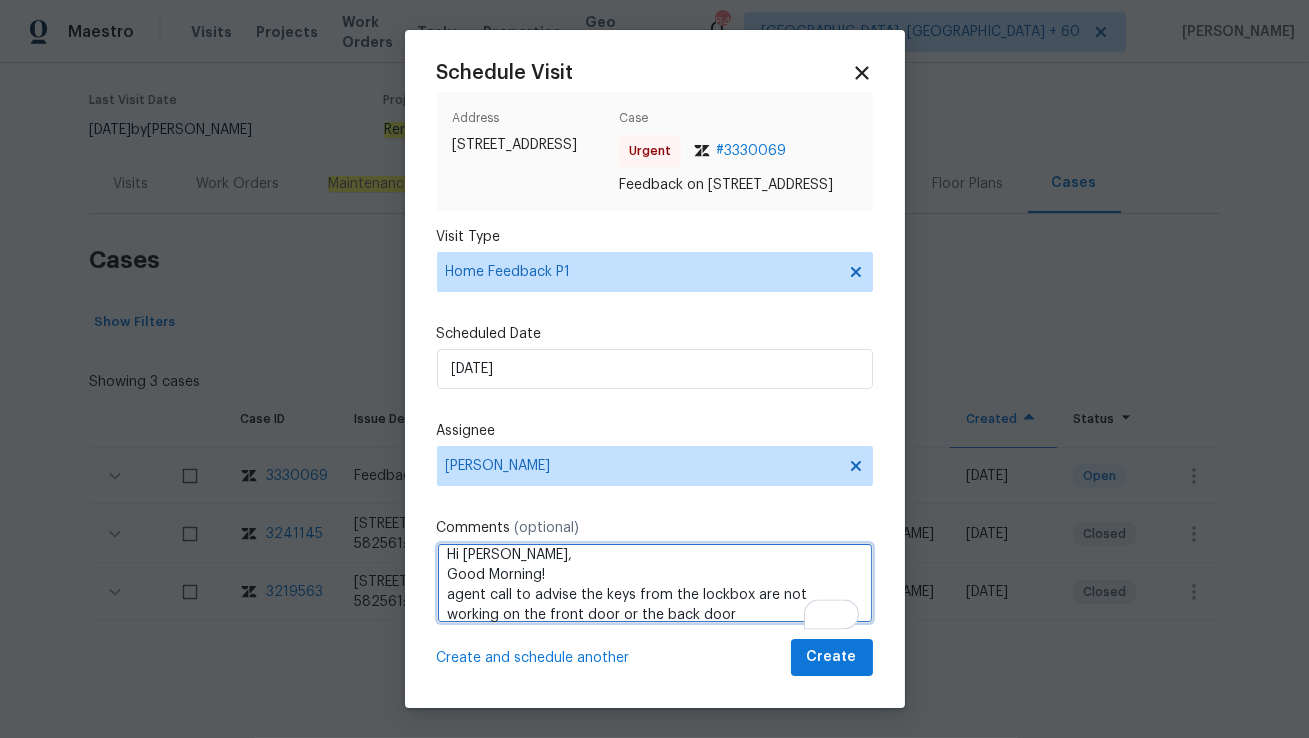 click on "Hi Christopher,
Good Morning!
agent call to advise the keys from the lockbox are not working on the front door or the back door" at bounding box center [655, 583] 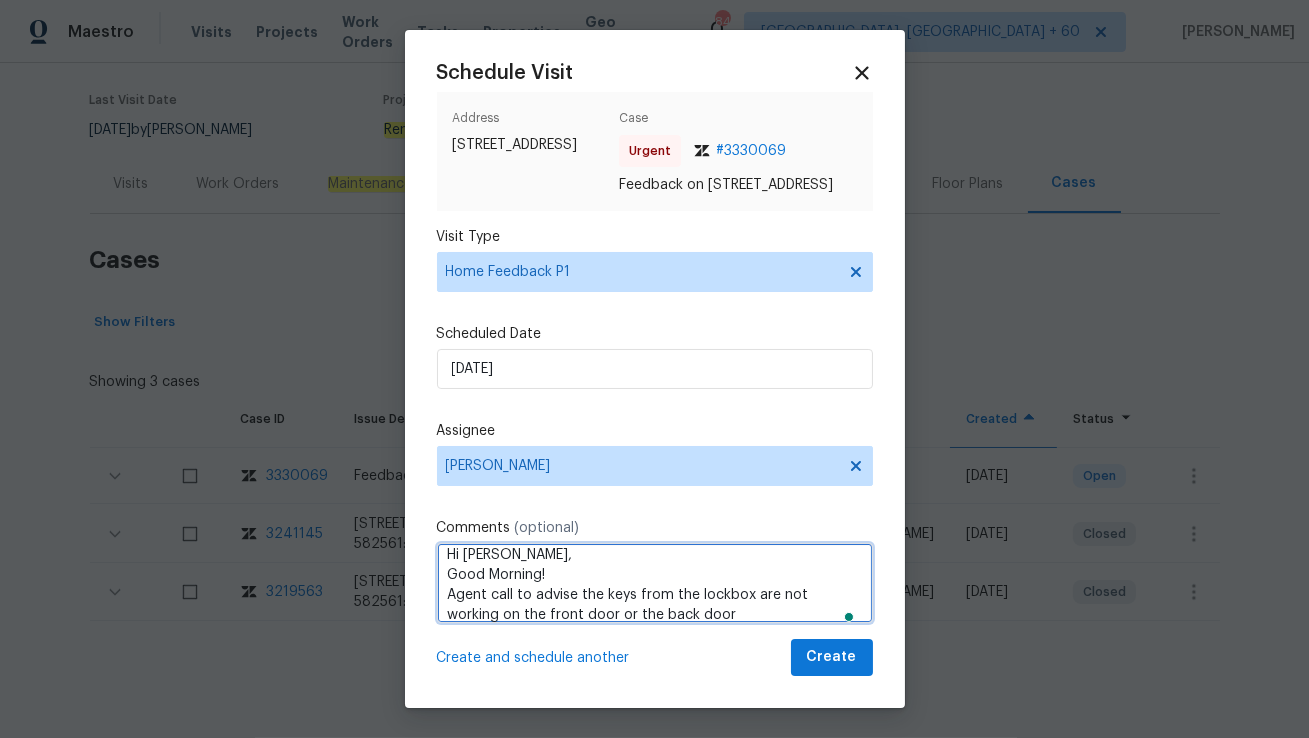 click on "Hi Christopher,
Good Morning!
Agent call to advise the keys from the lockbox are not working on the front door or the back door" at bounding box center [655, 583] 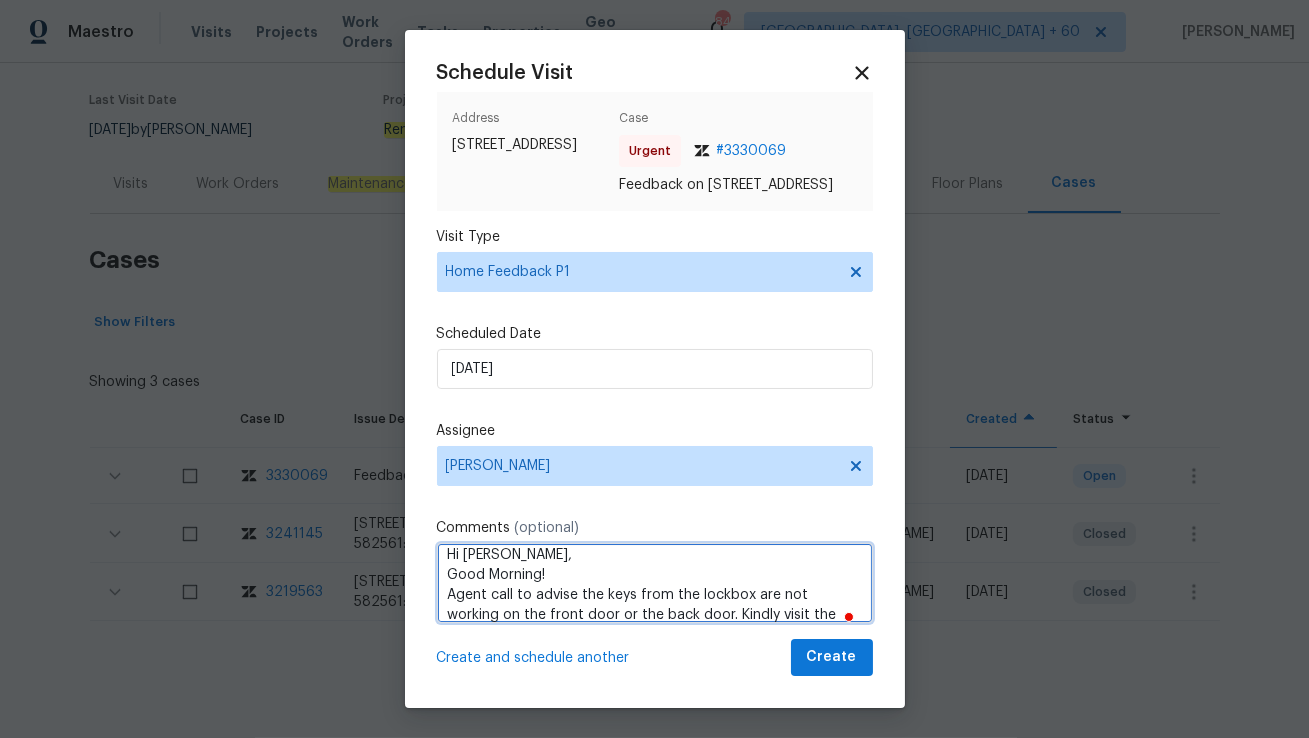 scroll, scrollTop: 29, scrollLeft: 0, axis: vertical 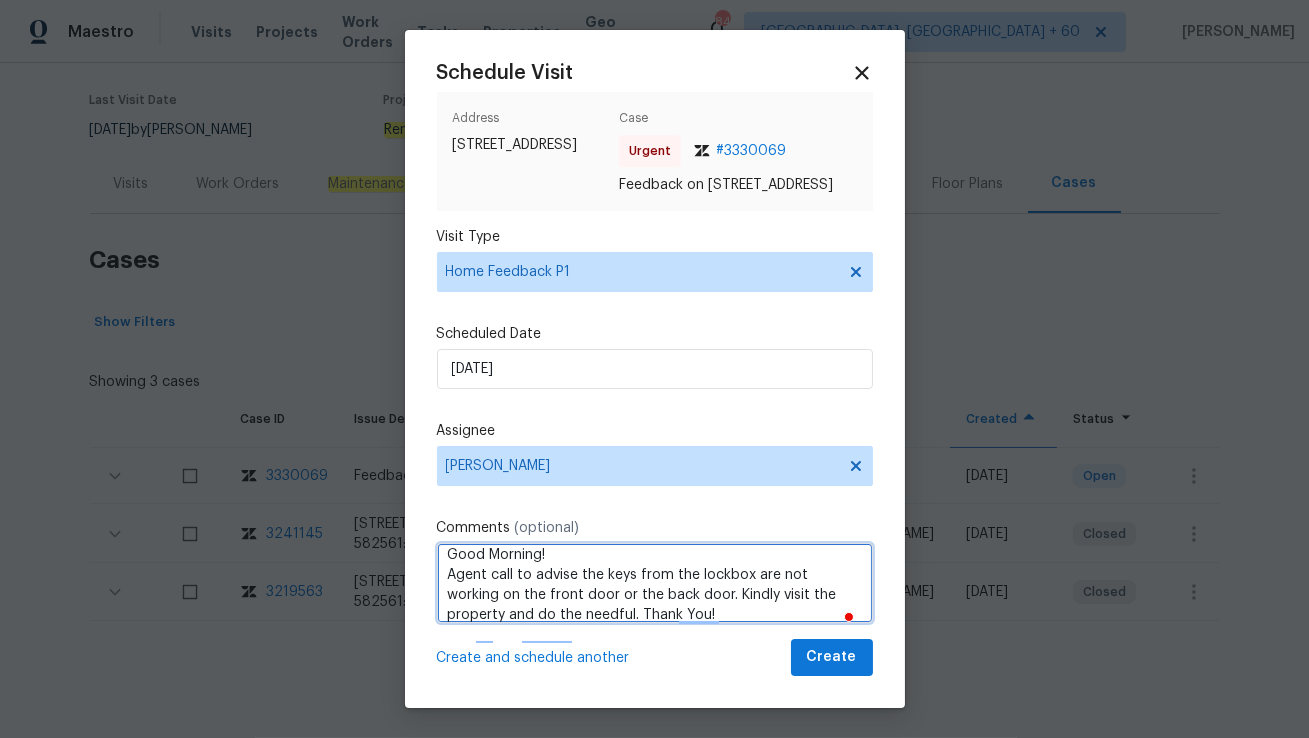 type on "Hi Christopher,
Good Morning!
Agent call to advise the keys from the lockbox are not working on the front door or the back door. Kindly visit the property and do the needful. Thank You!" 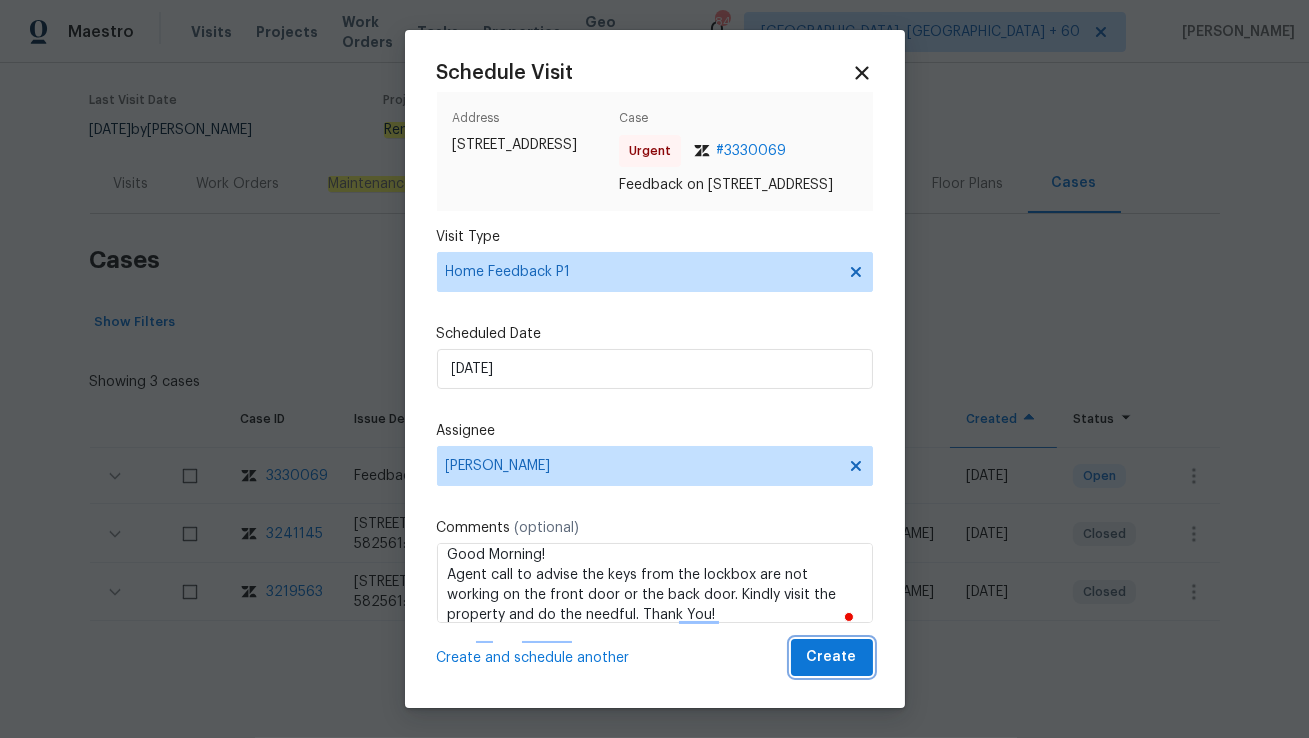 click on "Create" at bounding box center (832, 657) 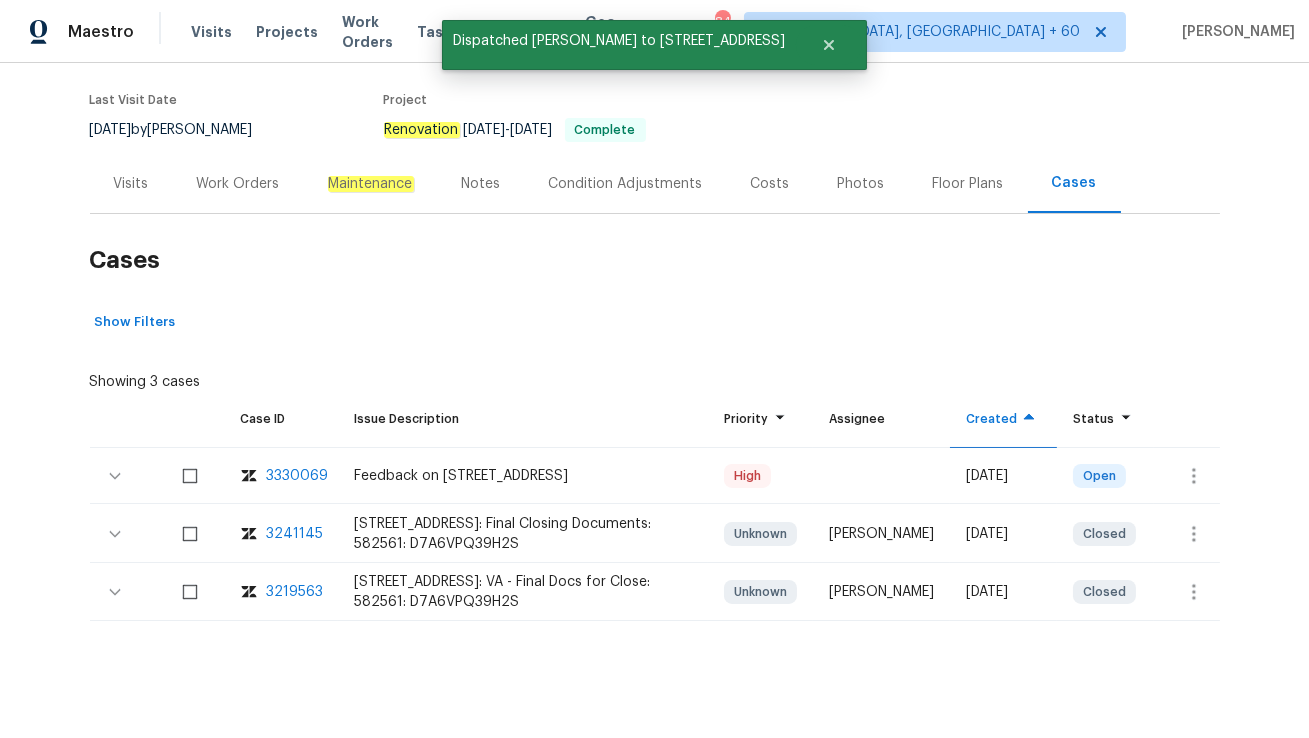 click on "Visits" at bounding box center (131, 183) 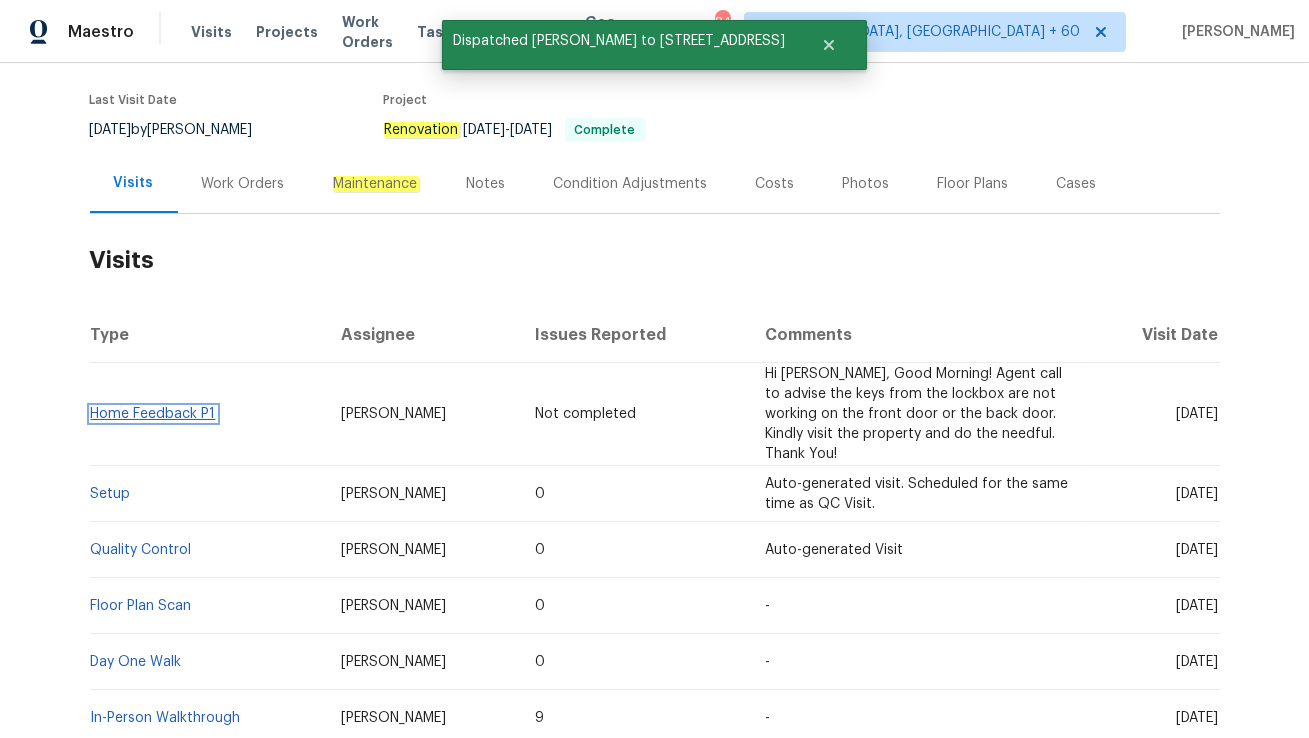 click on "Home Feedback P1" at bounding box center (153, 414) 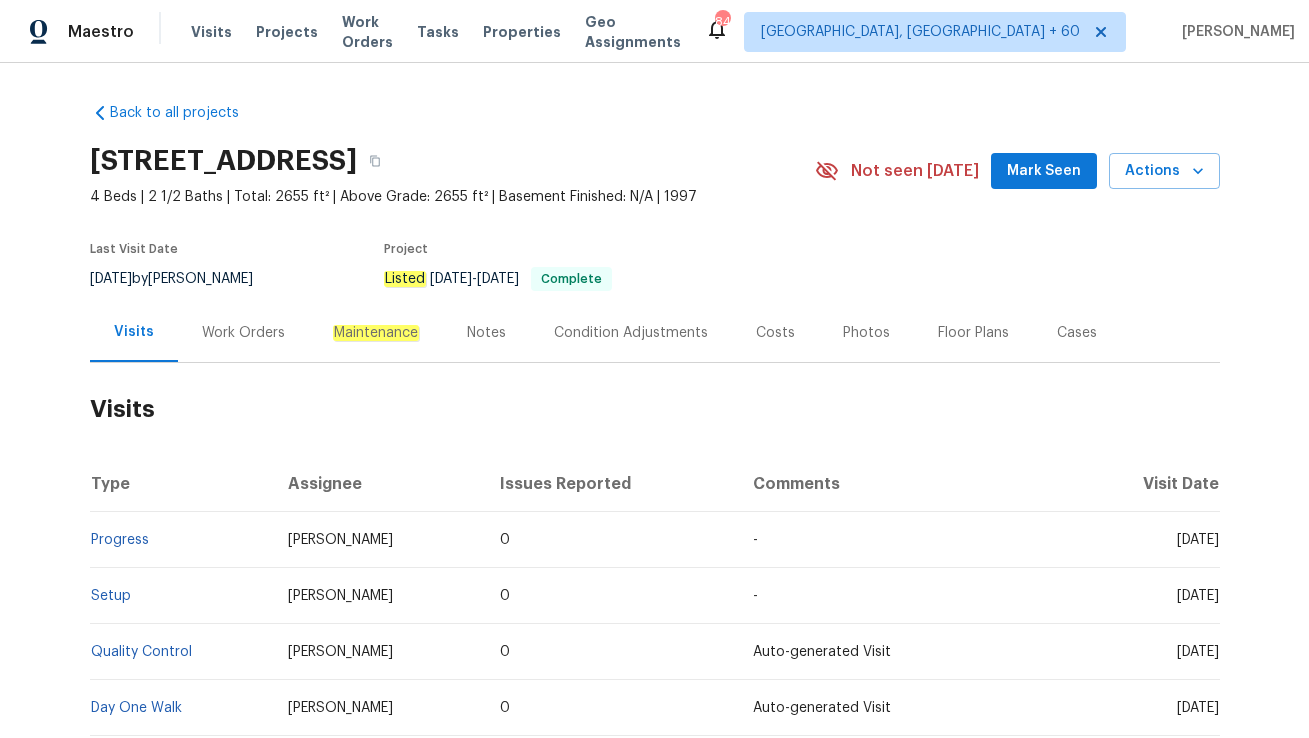 scroll, scrollTop: 0, scrollLeft: 0, axis: both 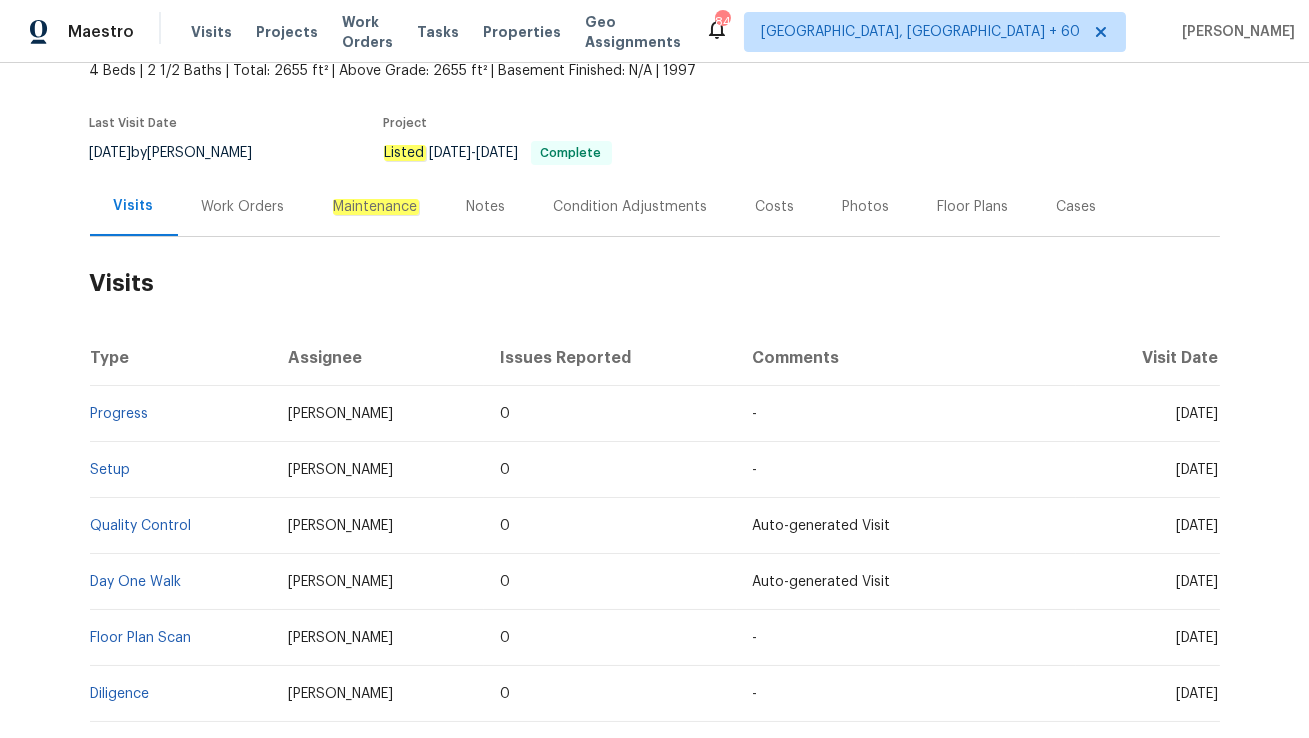click on "Work Orders" at bounding box center [243, 207] 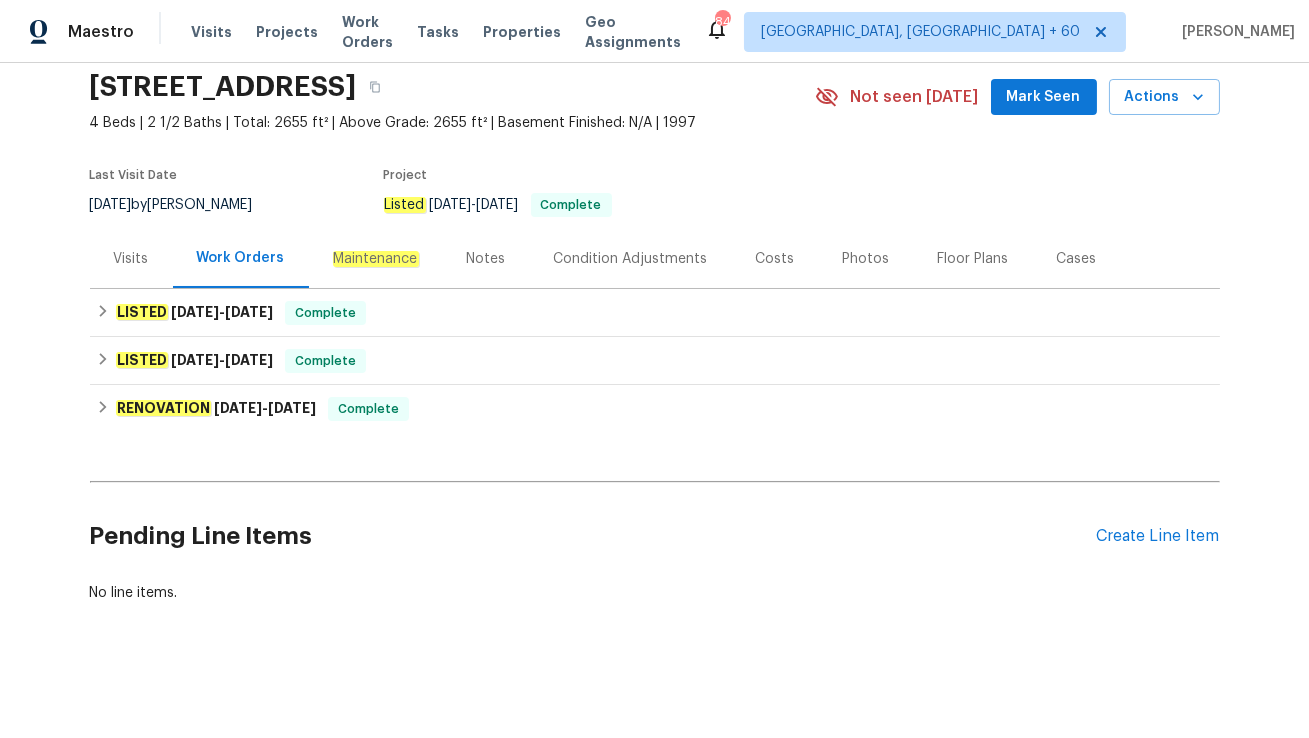 click on "Visits" at bounding box center (131, 258) 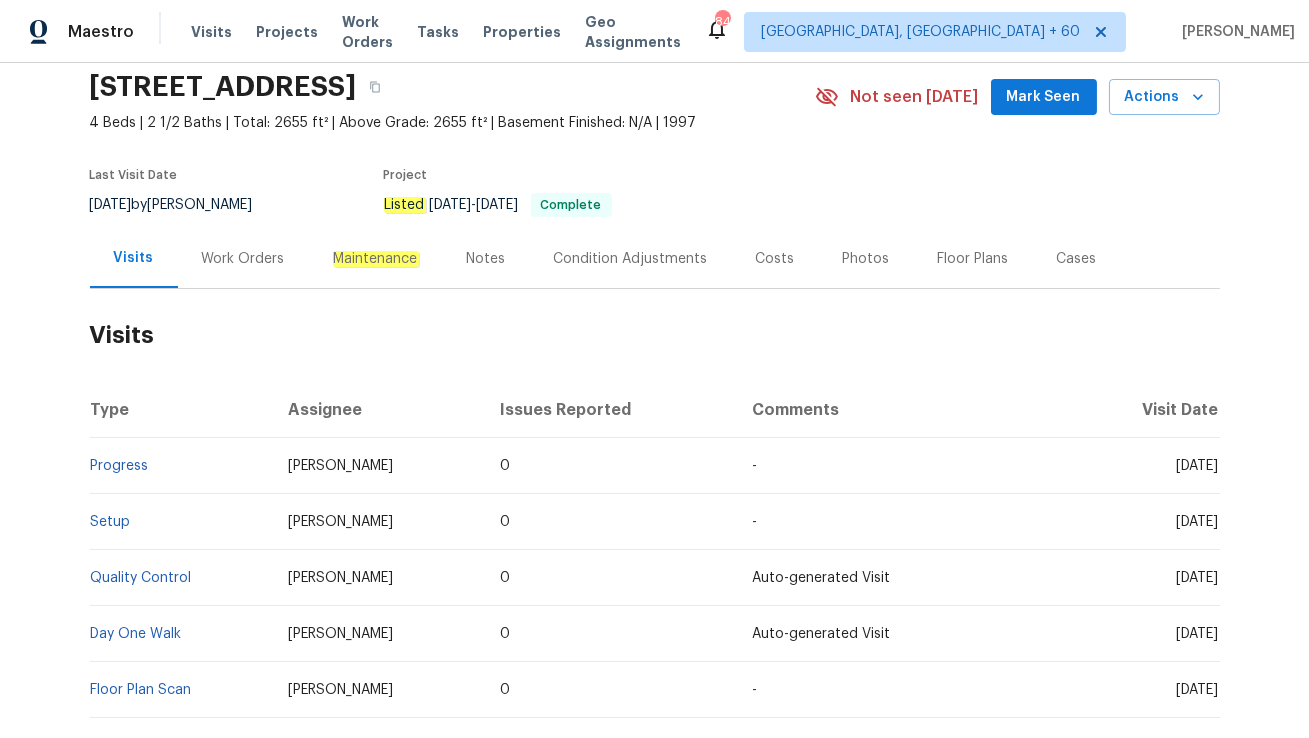 scroll, scrollTop: 126, scrollLeft: 0, axis: vertical 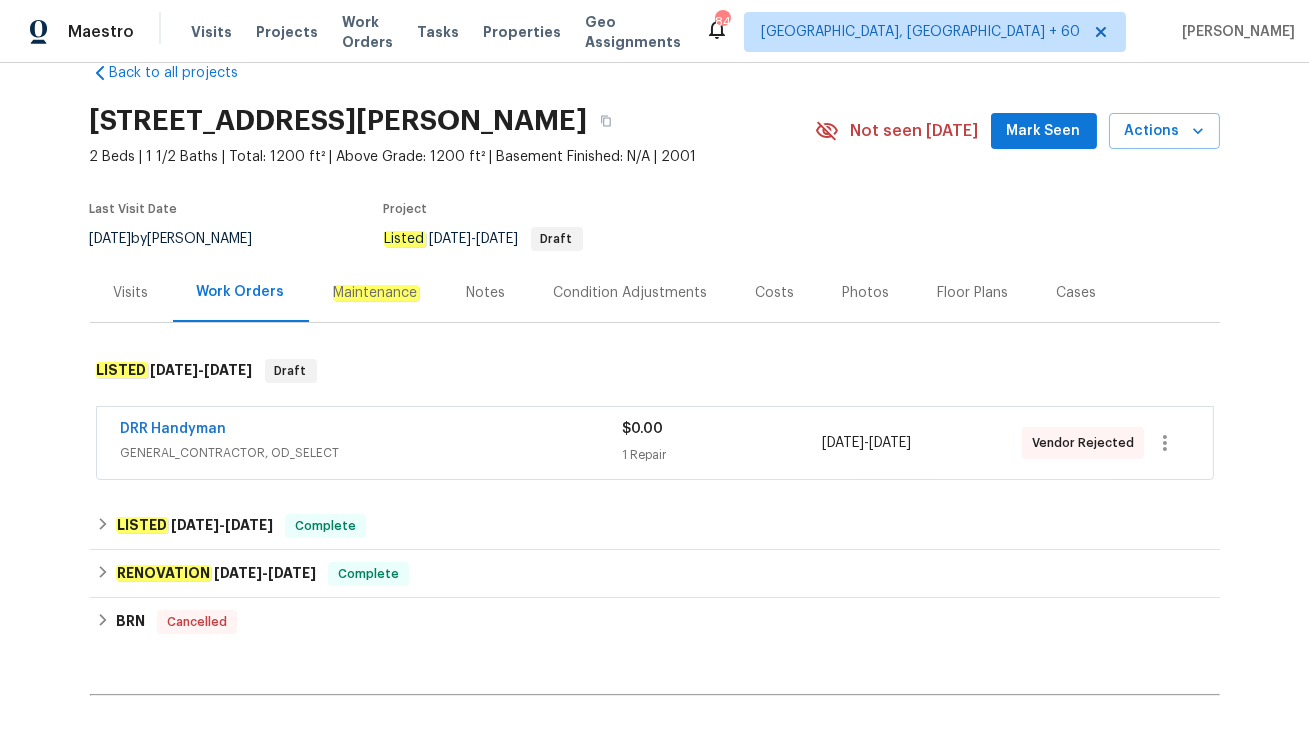 click on "DRR Handyman" at bounding box center (371, 431) 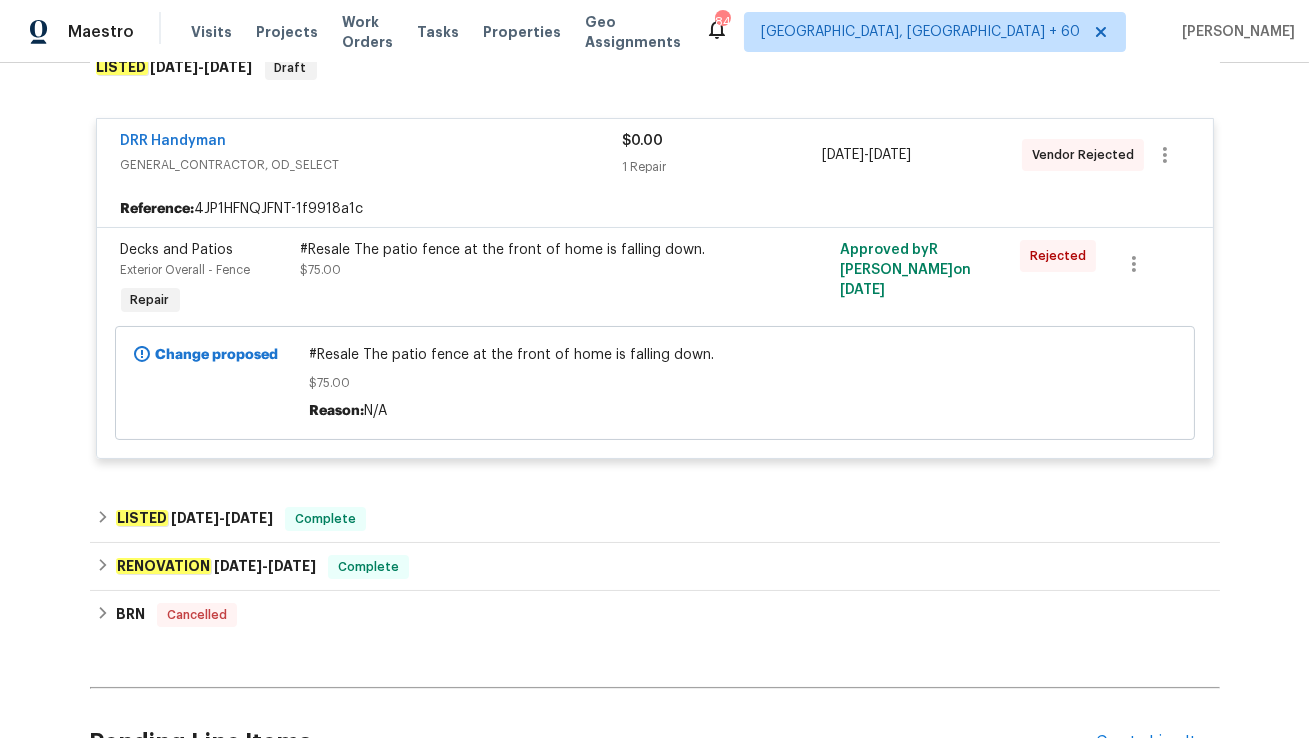 scroll, scrollTop: 358, scrollLeft: 0, axis: vertical 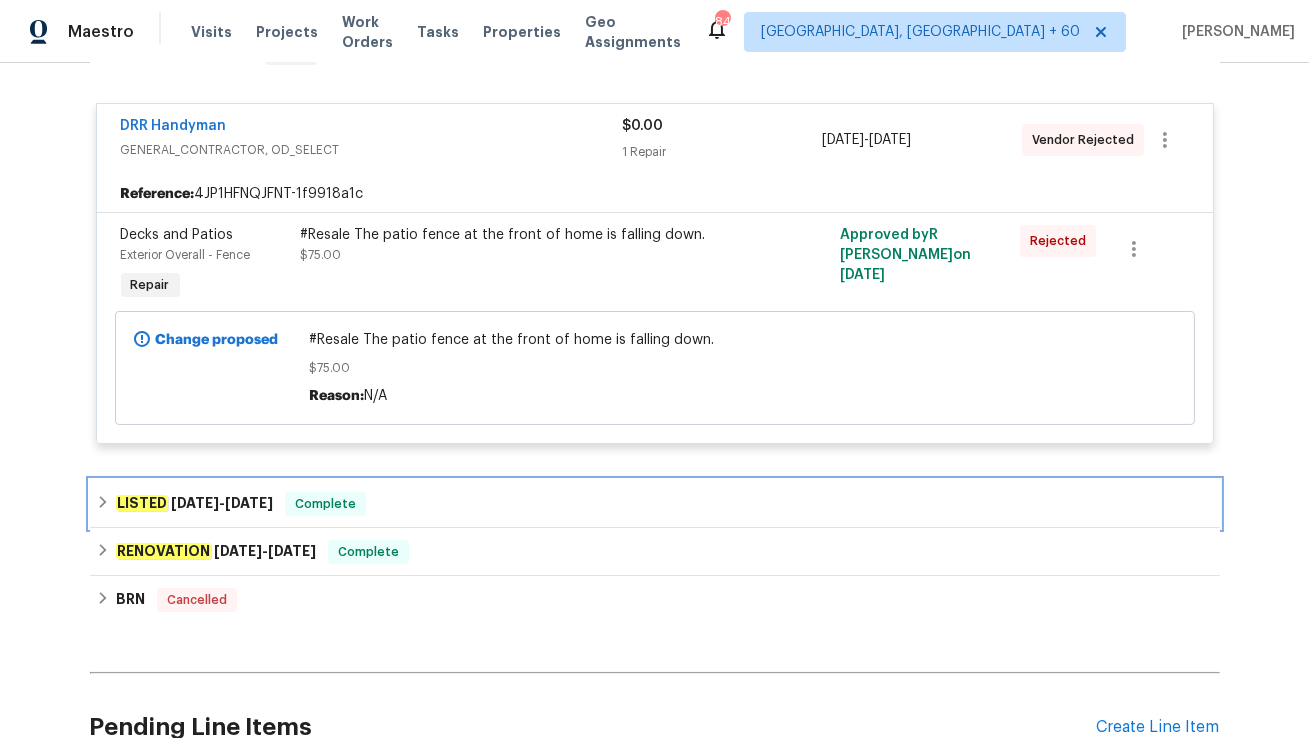 click on "4/10/25" at bounding box center [249, 503] 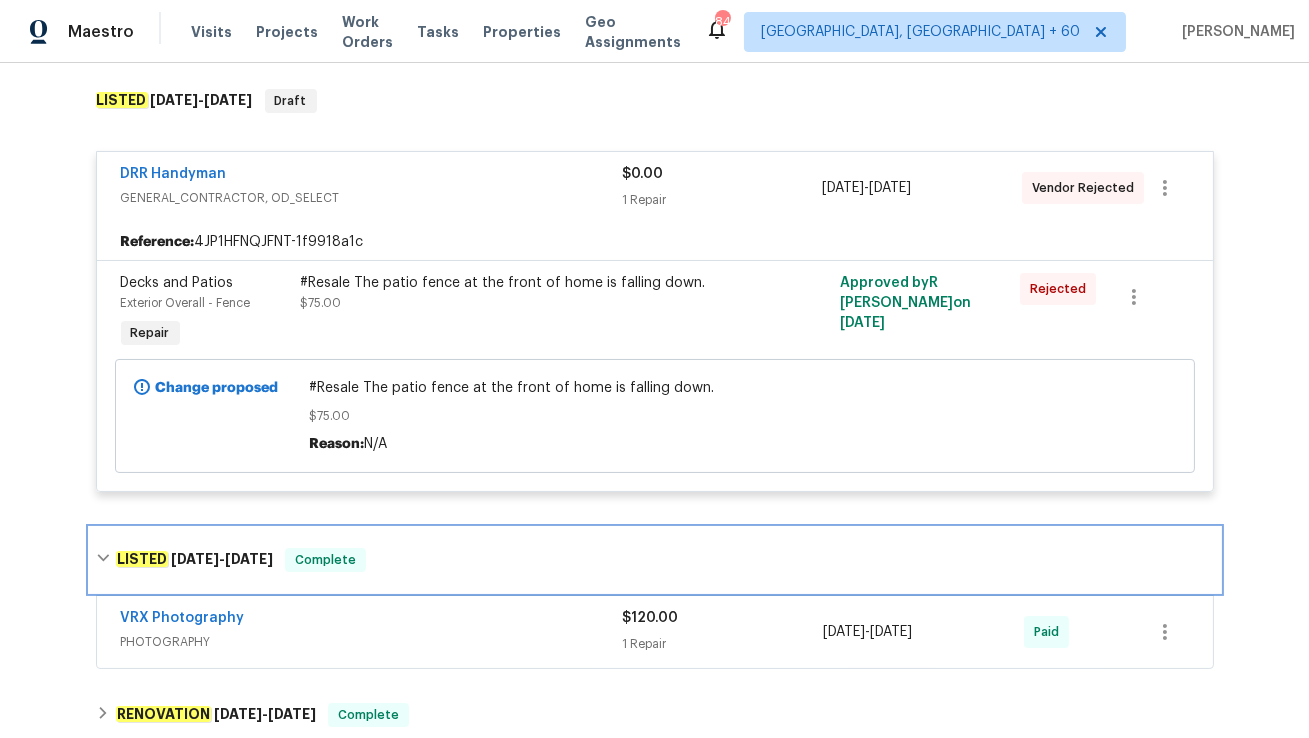 scroll, scrollTop: 241, scrollLeft: 0, axis: vertical 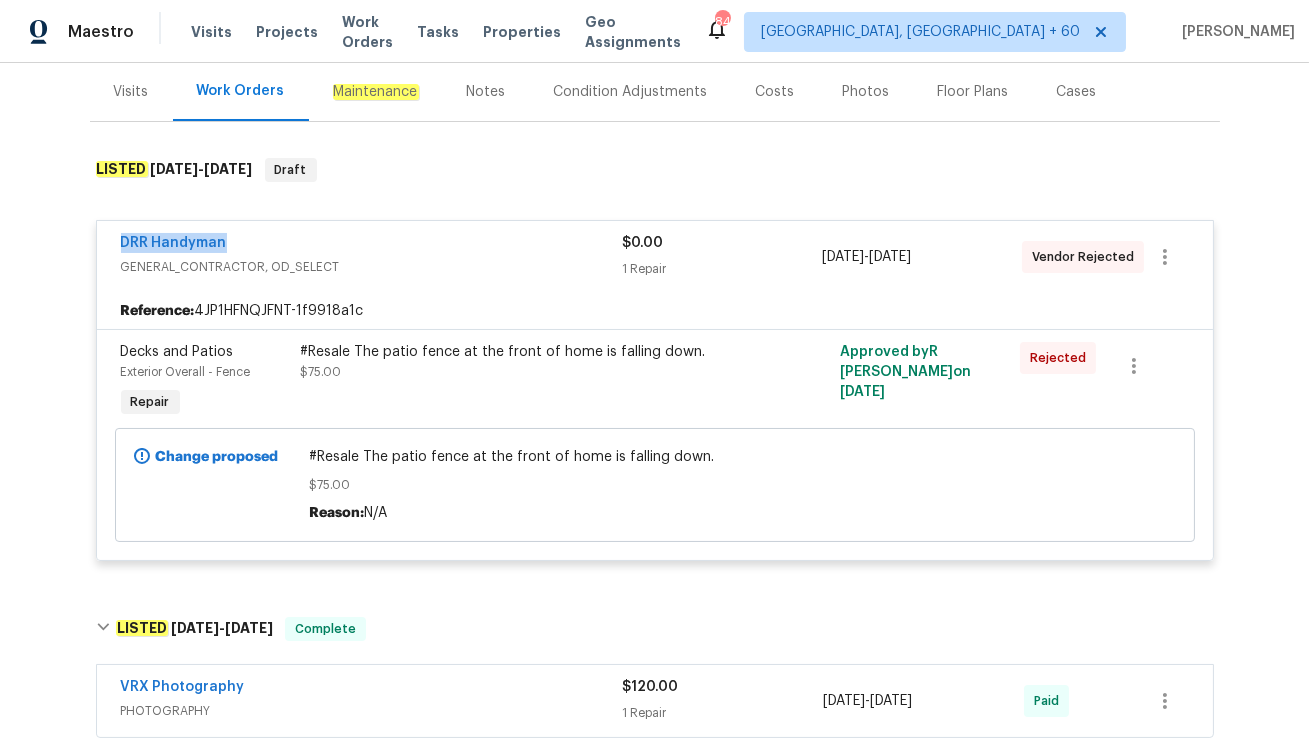 drag, startPoint x: 113, startPoint y: 240, endPoint x: 263, endPoint y: 240, distance: 150 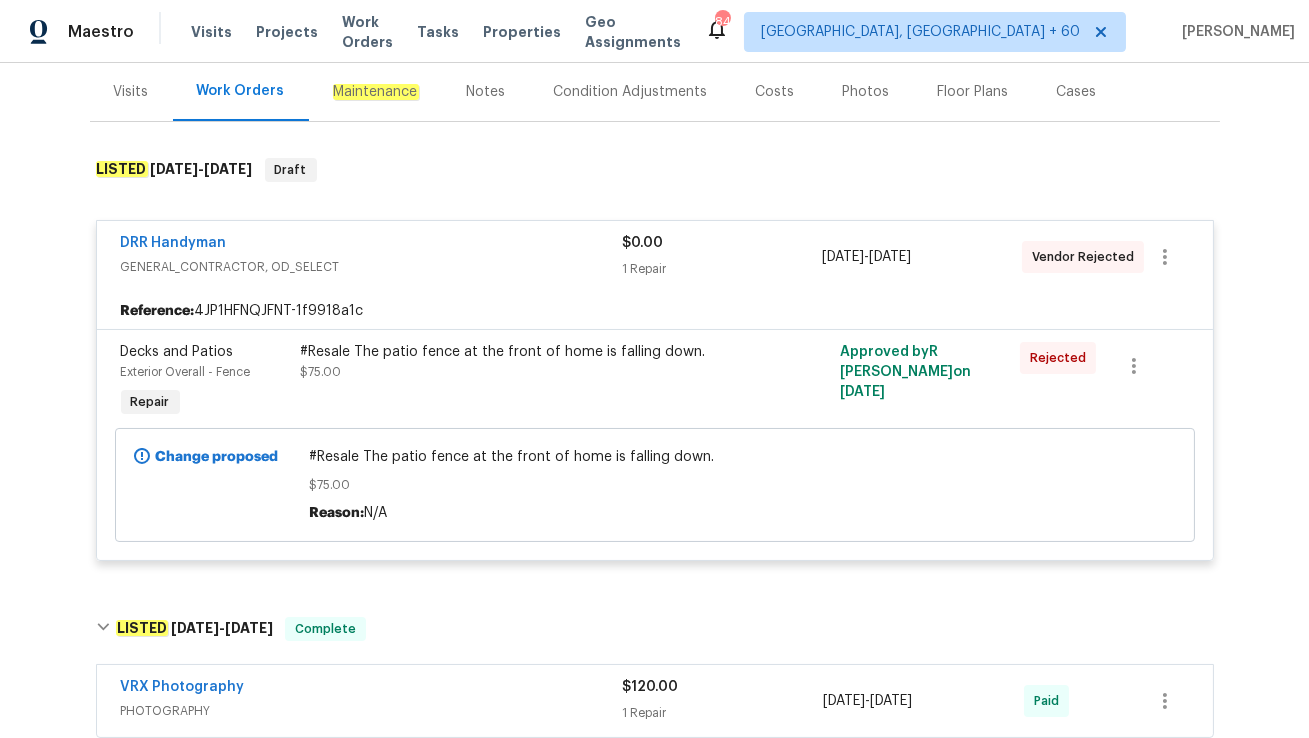 click on "7/11/2025" at bounding box center [843, 257] 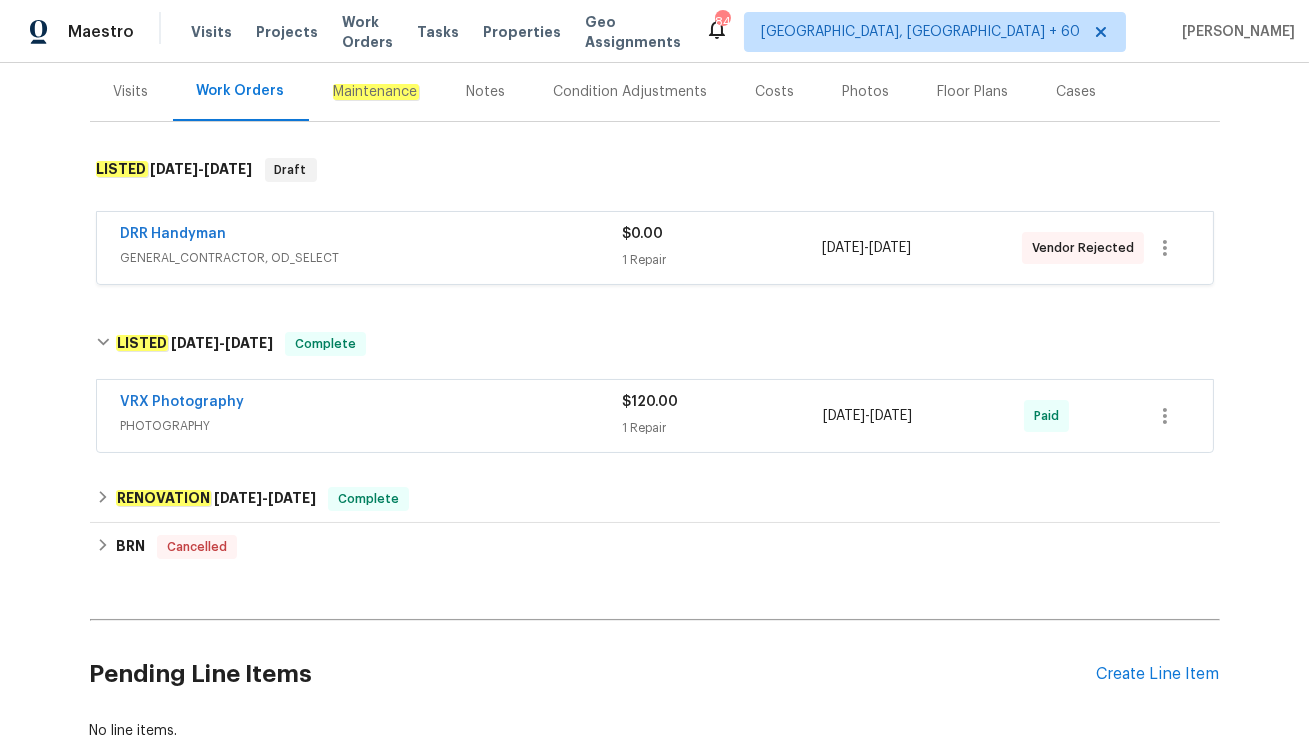 click on "7/11/2025  -  7/14/2025" at bounding box center (922, 248) 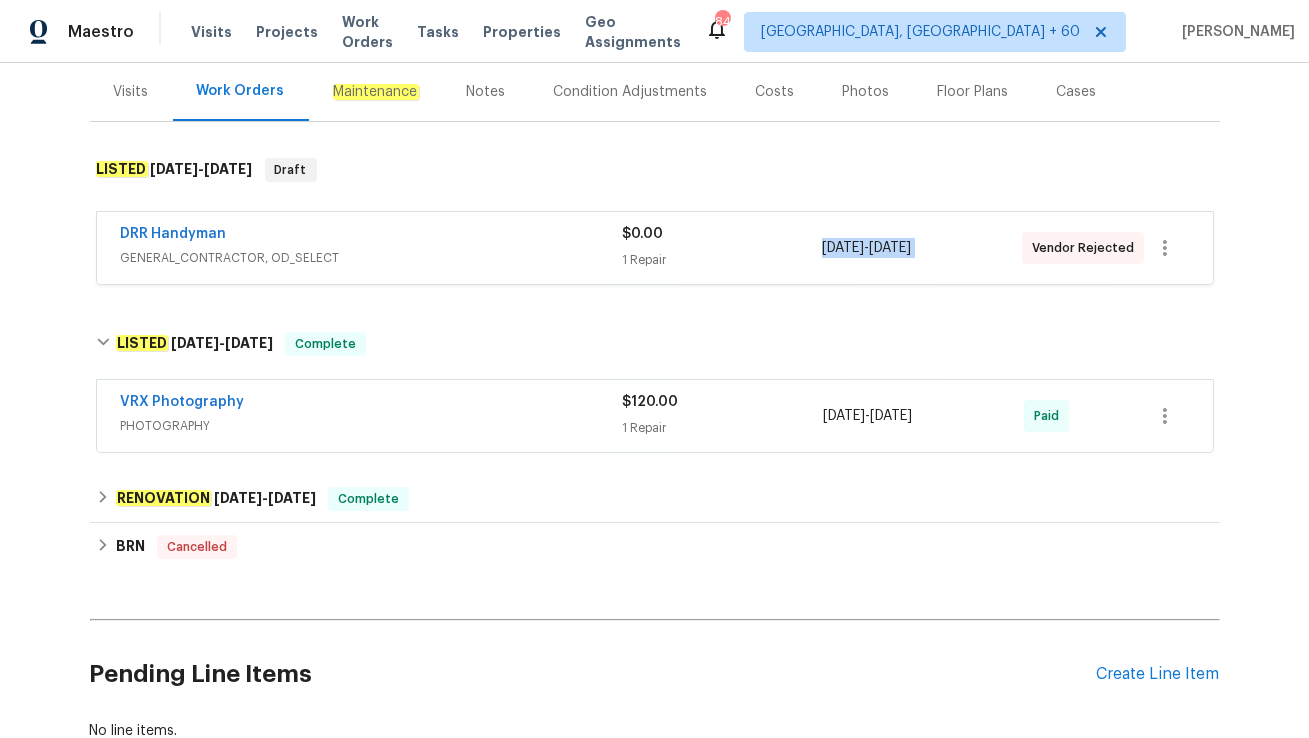 click on "7/11/2025" at bounding box center [843, 248] 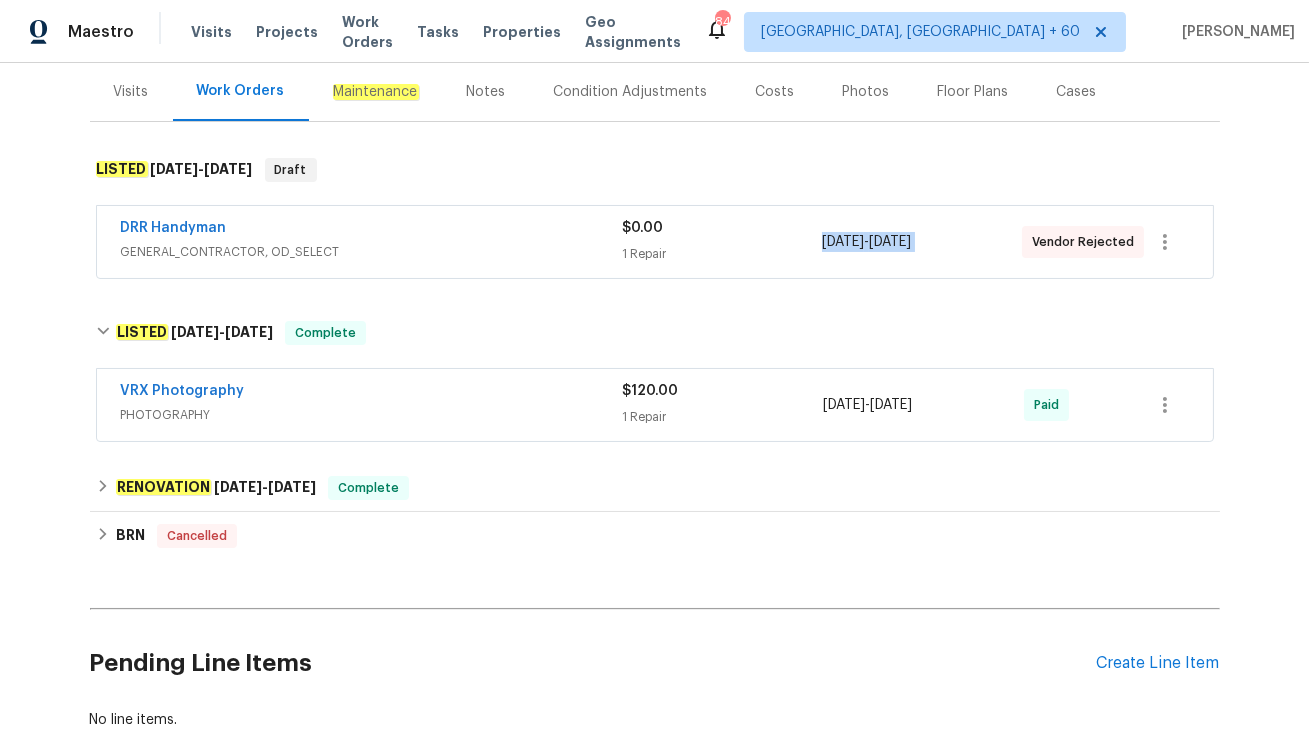 copy on "7/11/2025  -  7/14/2025" 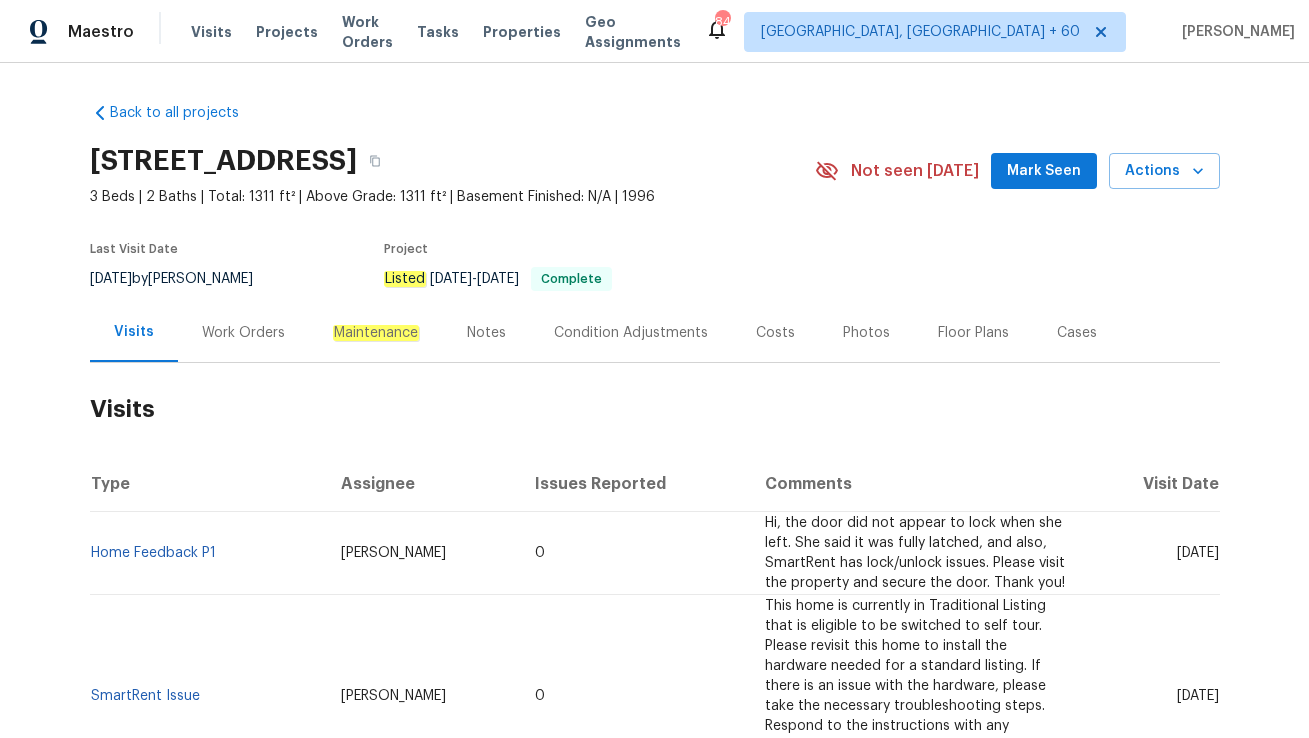 scroll, scrollTop: 0, scrollLeft: 0, axis: both 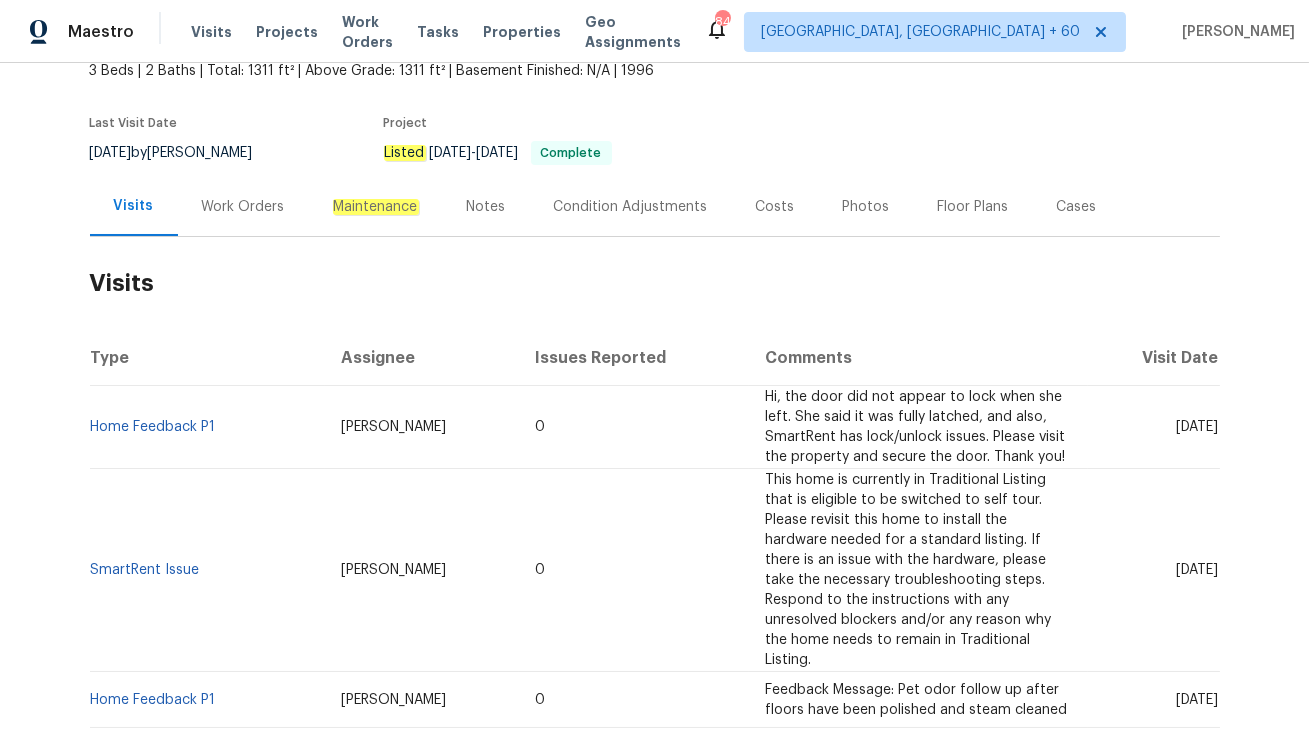 click on "Work Orders" at bounding box center (243, 206) 